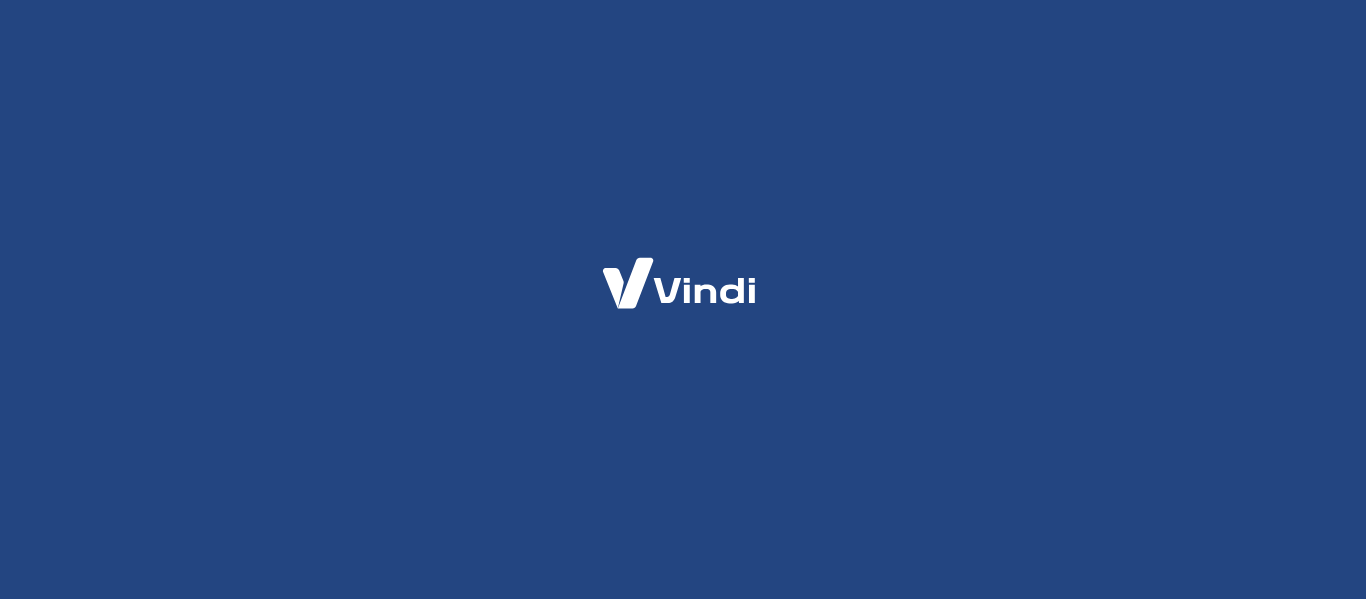 scroll, scrollTop: 0, scrollLeft: 0, axis: both 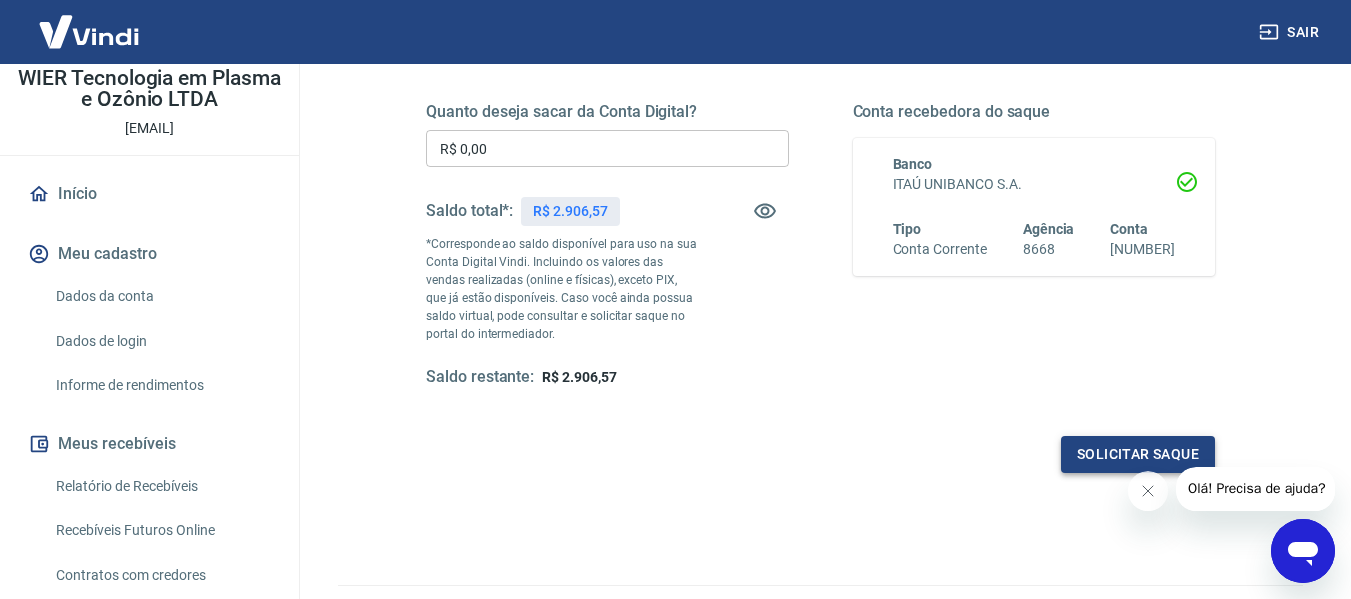 click on "Solicitar saque" at bounding box center (1138, 454) 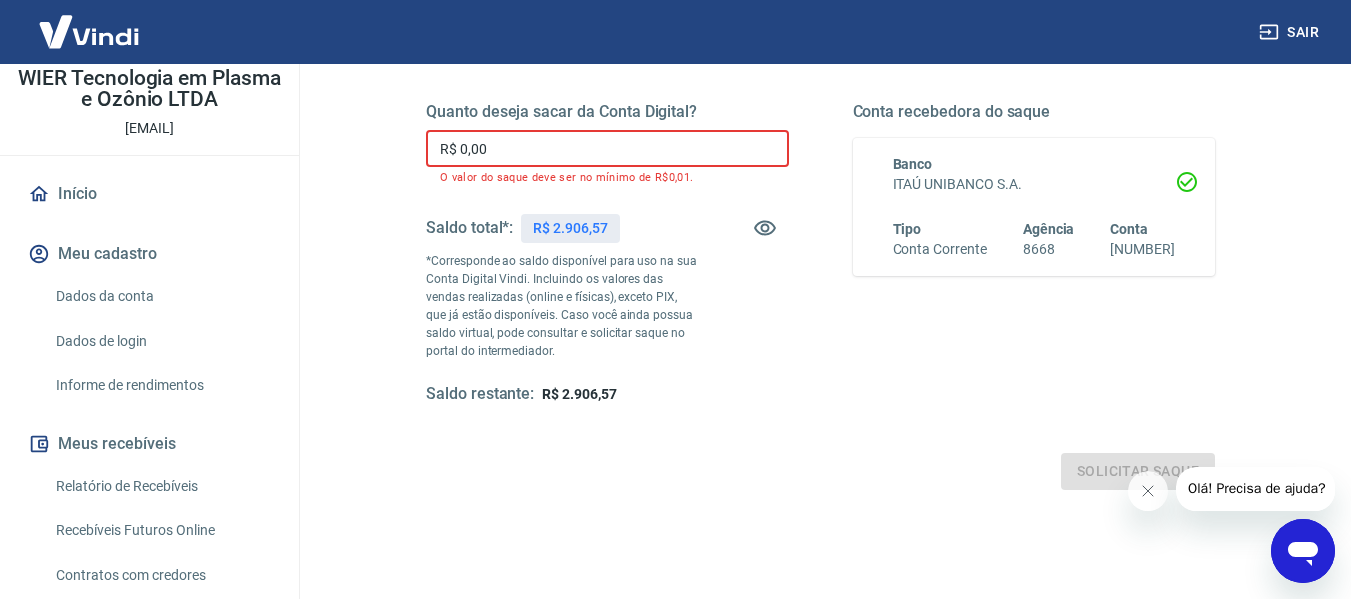click on "R$ 0,00" at bounding box center [607, 148] 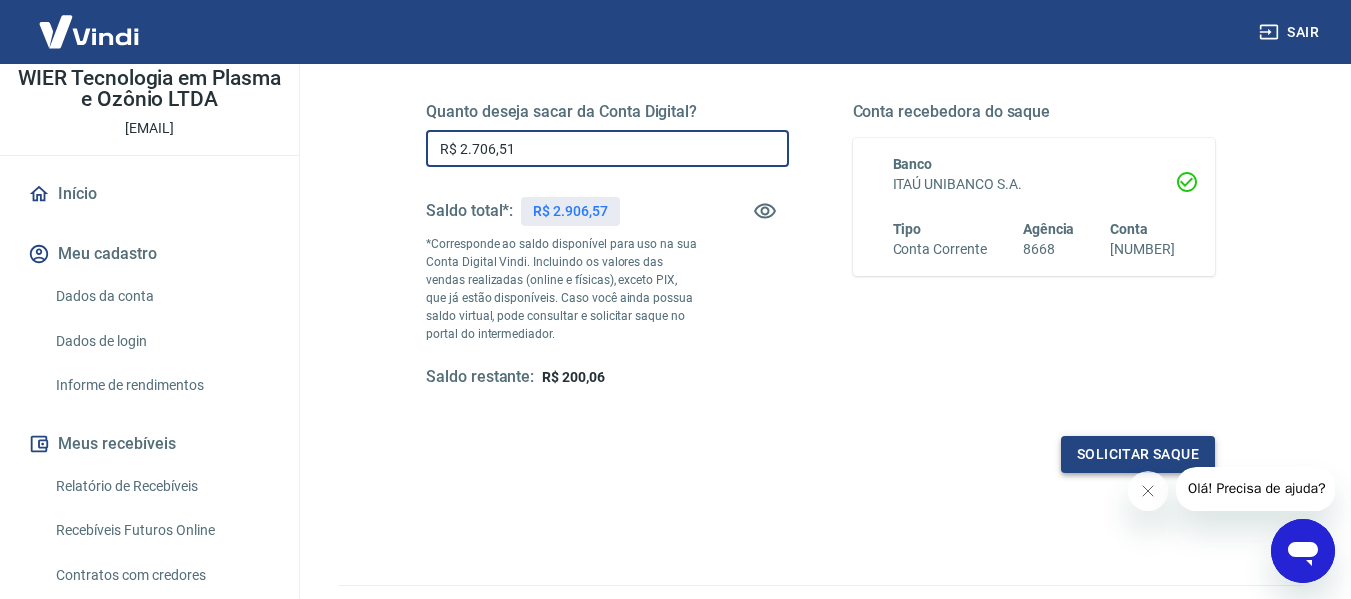 type on "R$ 2.706,51" 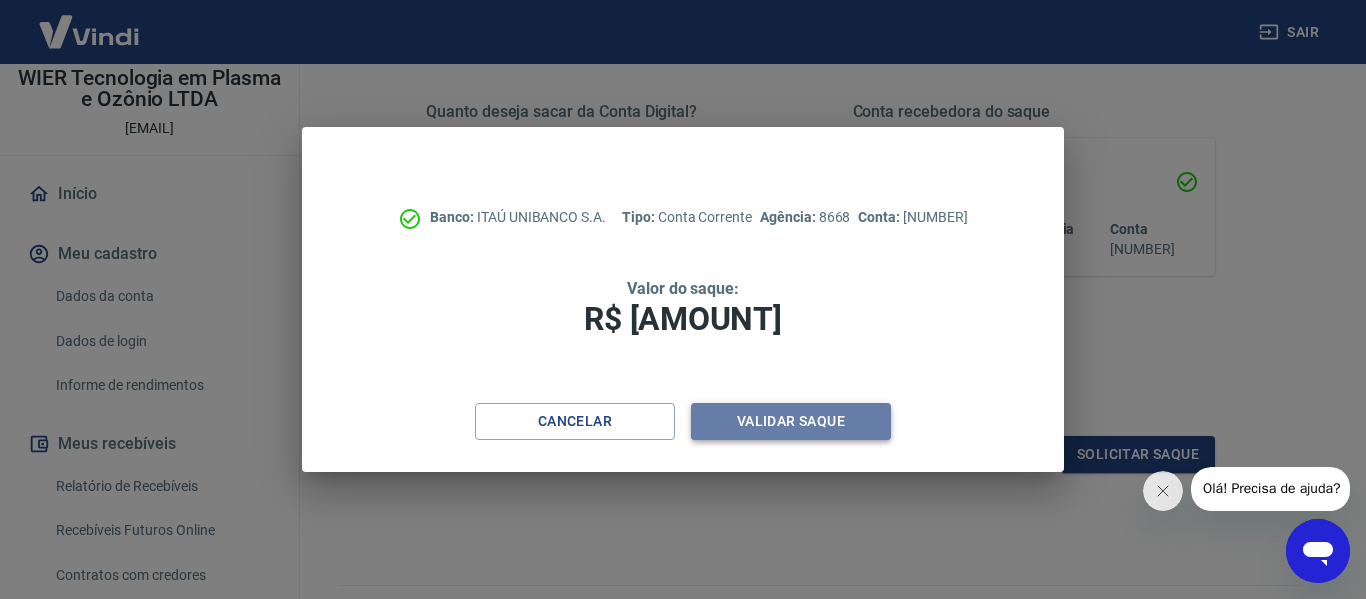 click on "Validar saque" at bounding box center [791, 421] 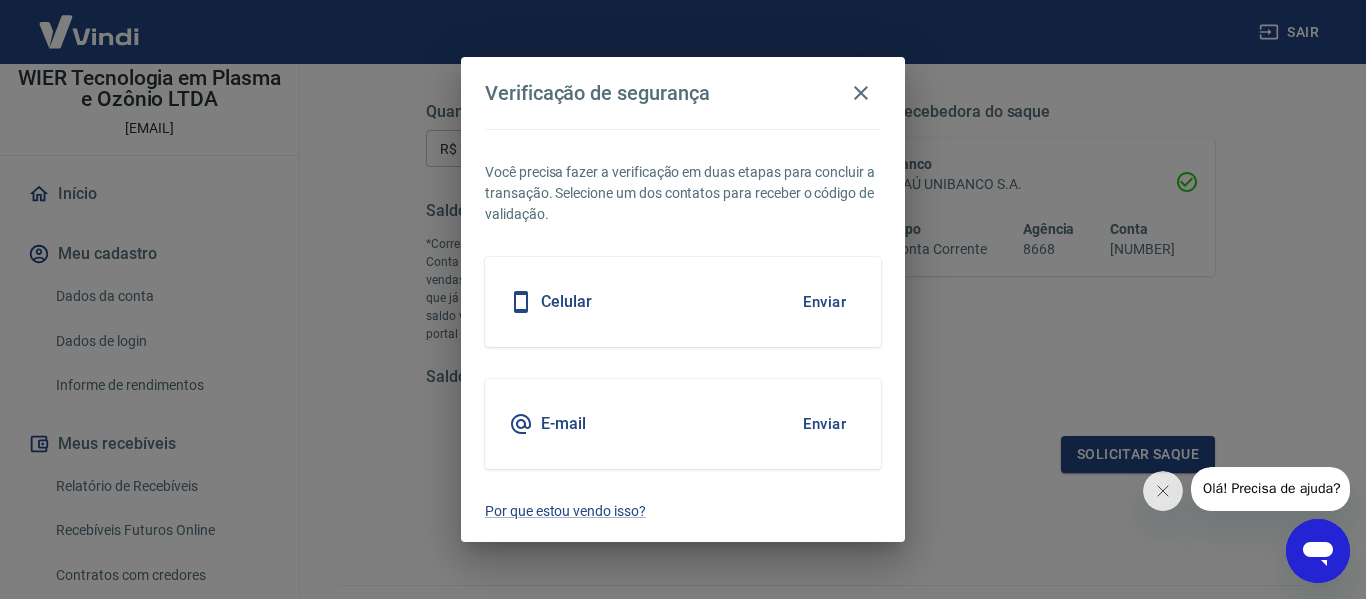 click on "Celular" at bounding box center (566, 302) 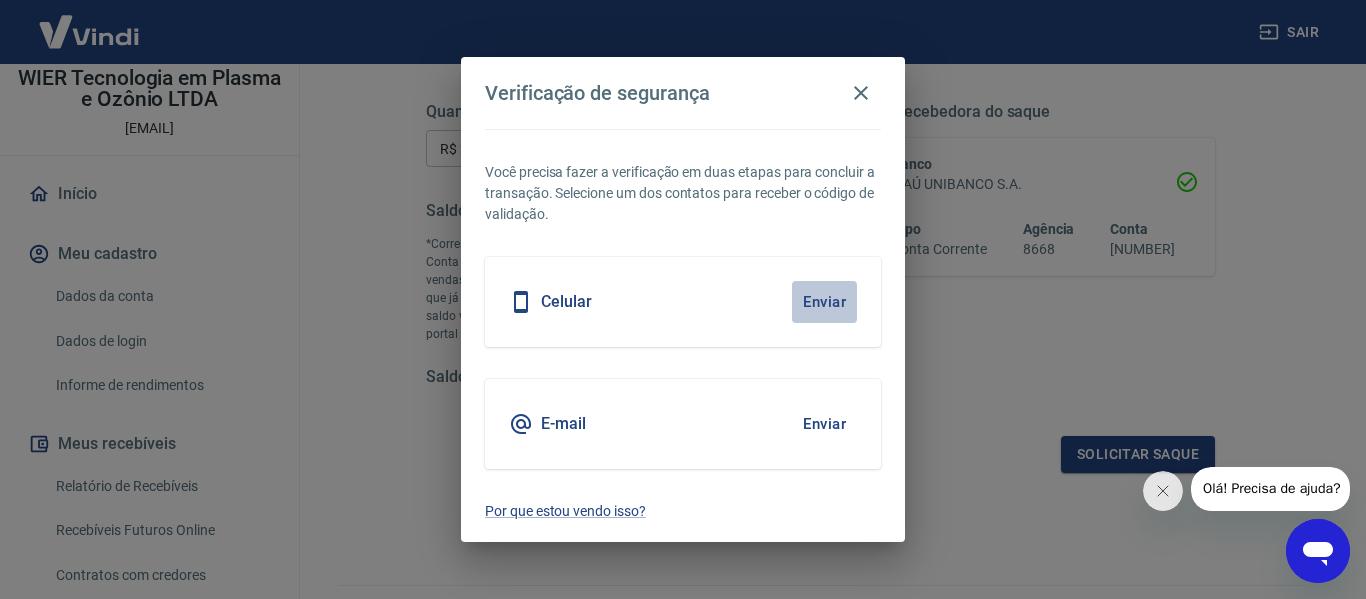 click on "Enviar" at bounding box center (824, 302) 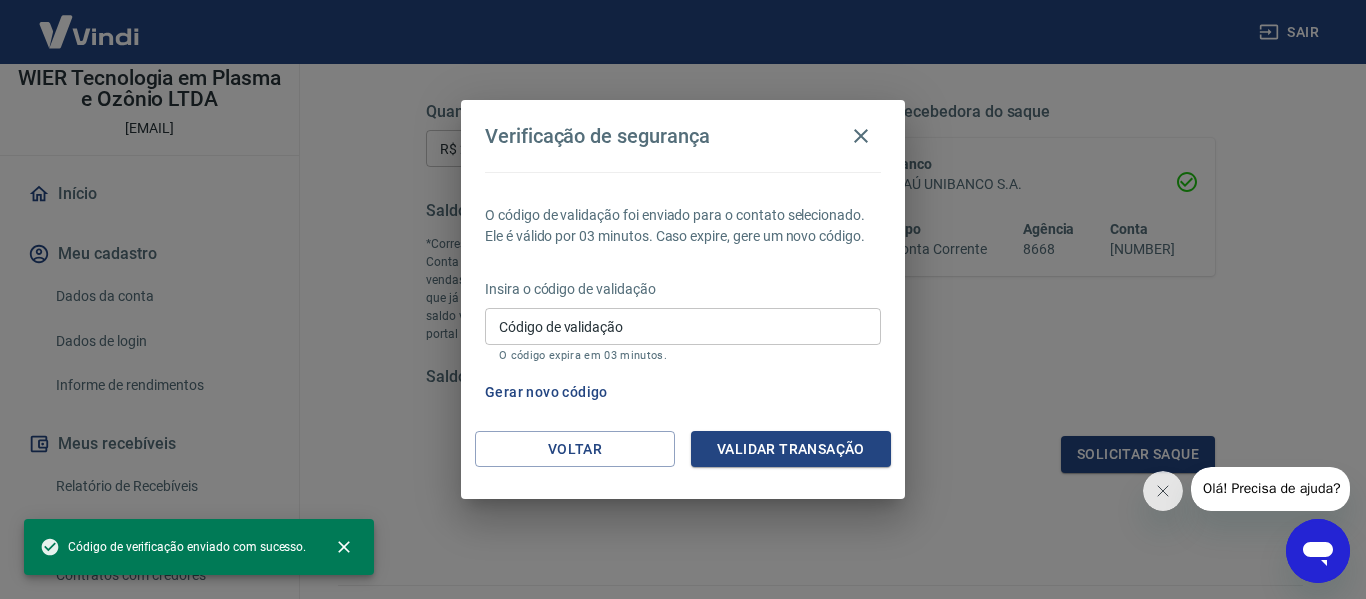 click on "Código de validação" at bounding box center (683, 326) 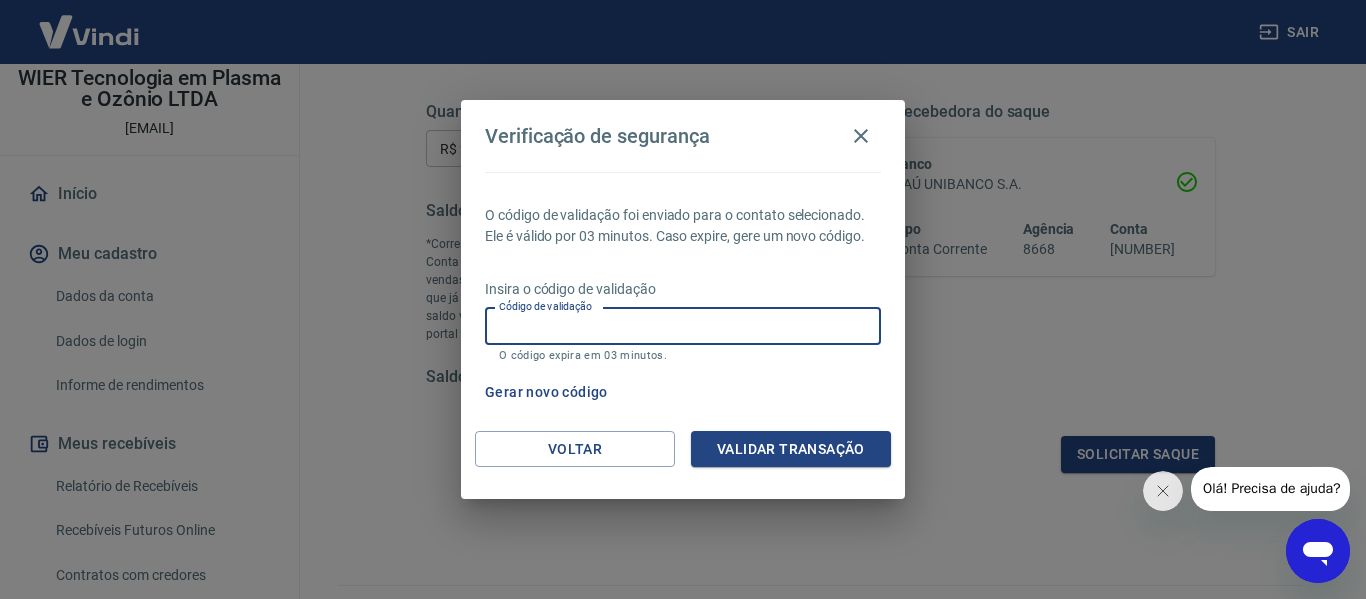 click on "Código de validação" at bounding box center [683, 326] 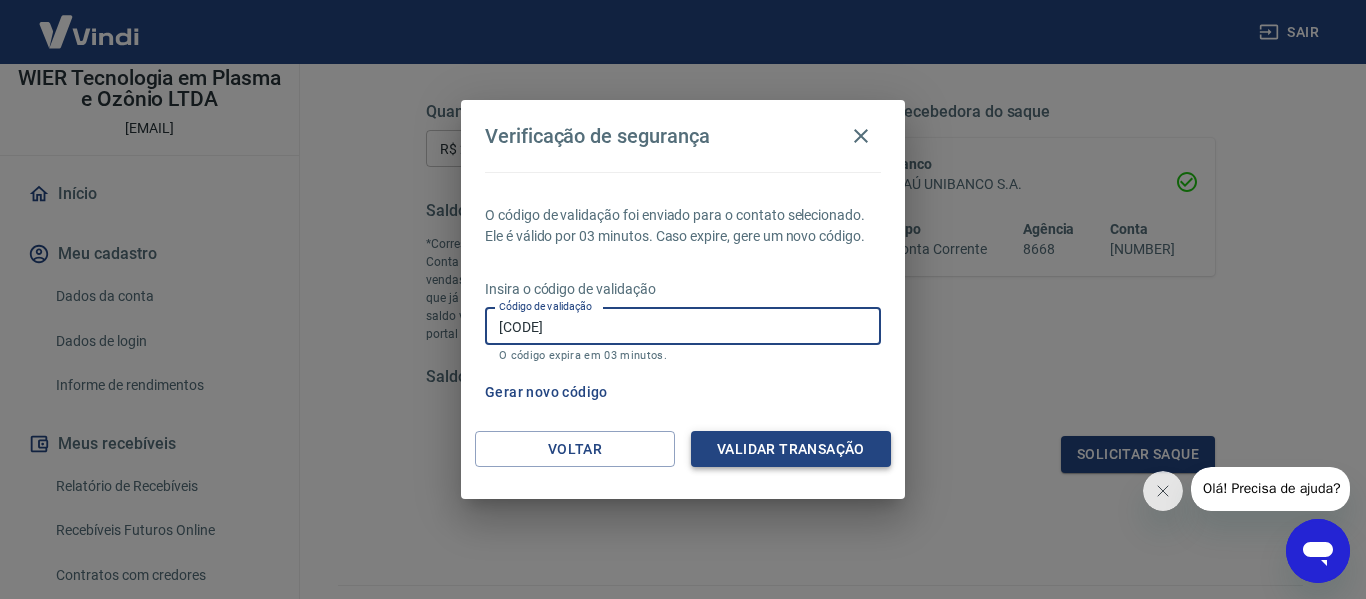 type on "[CODE]" 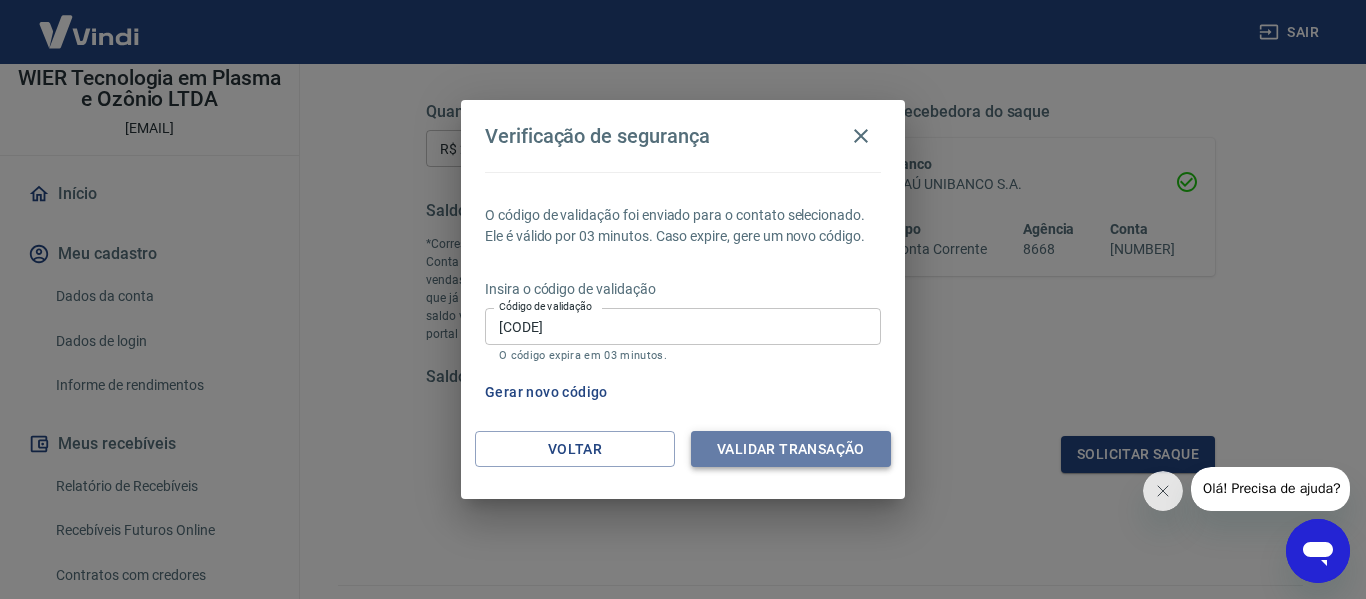 click on "Validar transação" at bounding box center (791, 449) 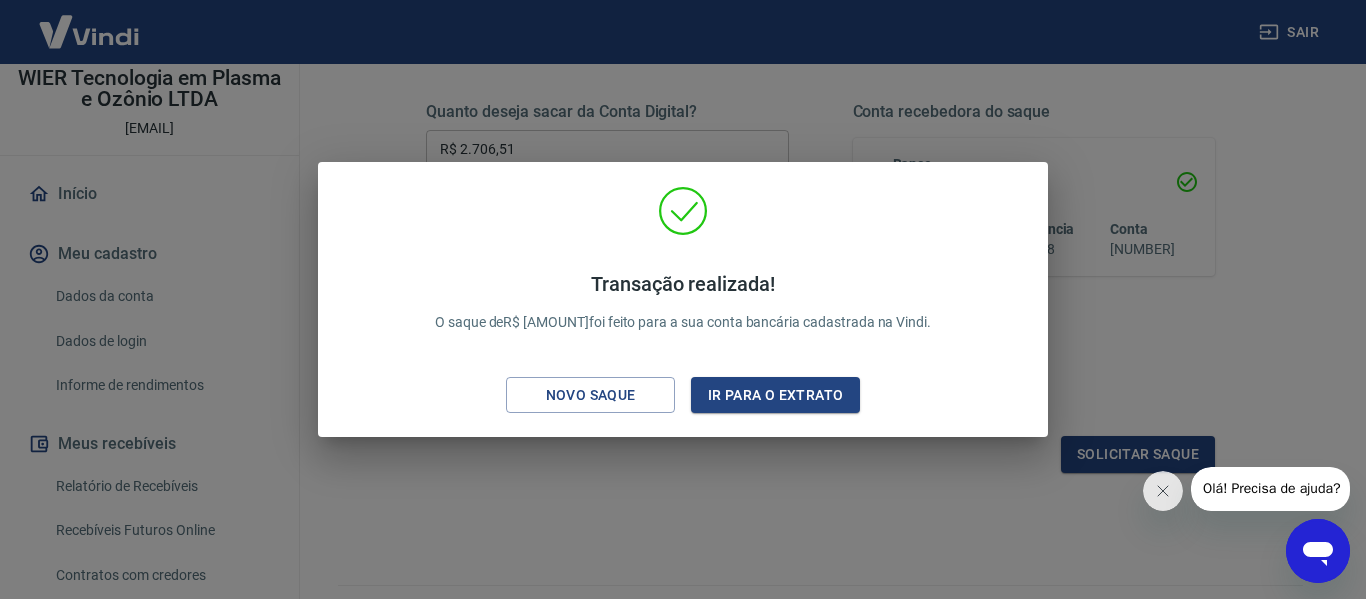 click on "Transação realizada! O saque de  R$ [AMOUNT]  foi feito para a sua conta bancária cadastrada na Vindi. Novo saque Ir para o extrato" at bounding box center (683, 299) 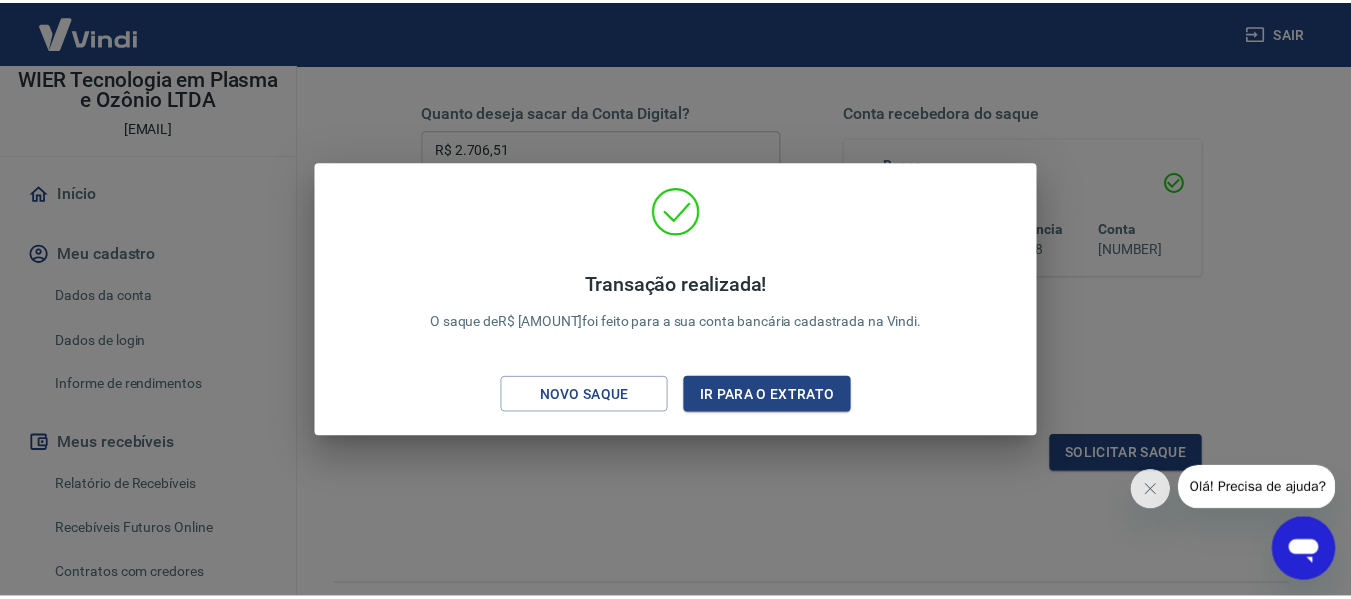 scroll, scrollTop: 342, scrollLeft: 0, axis: vertical 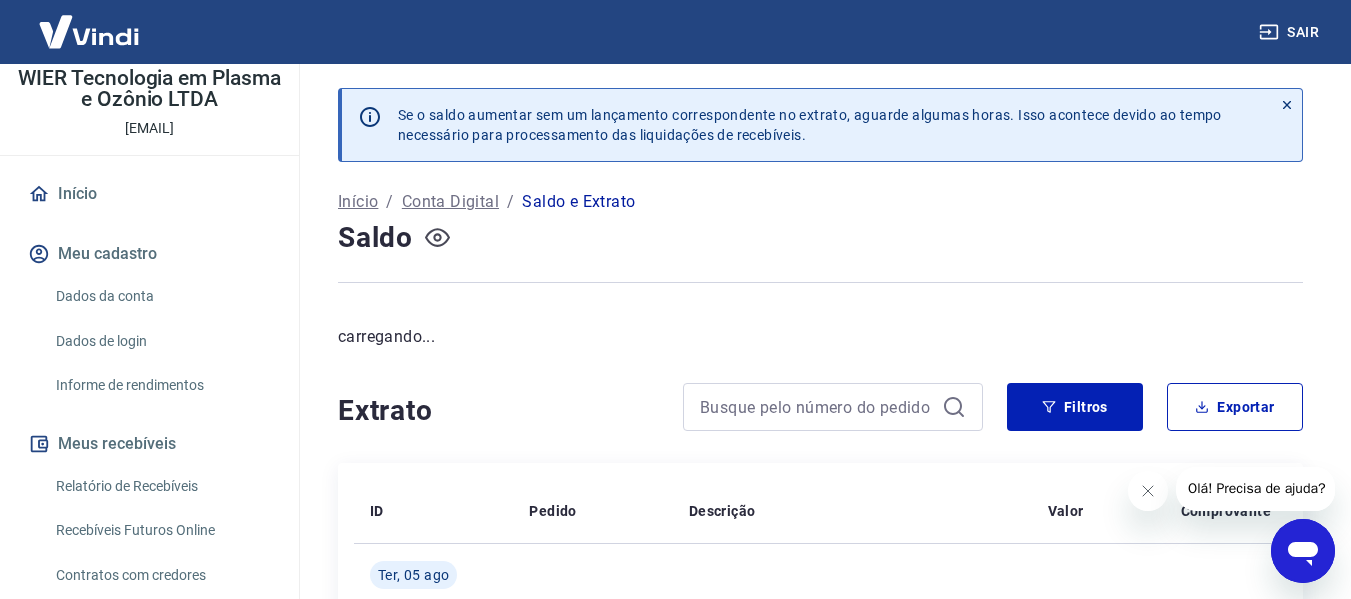 click 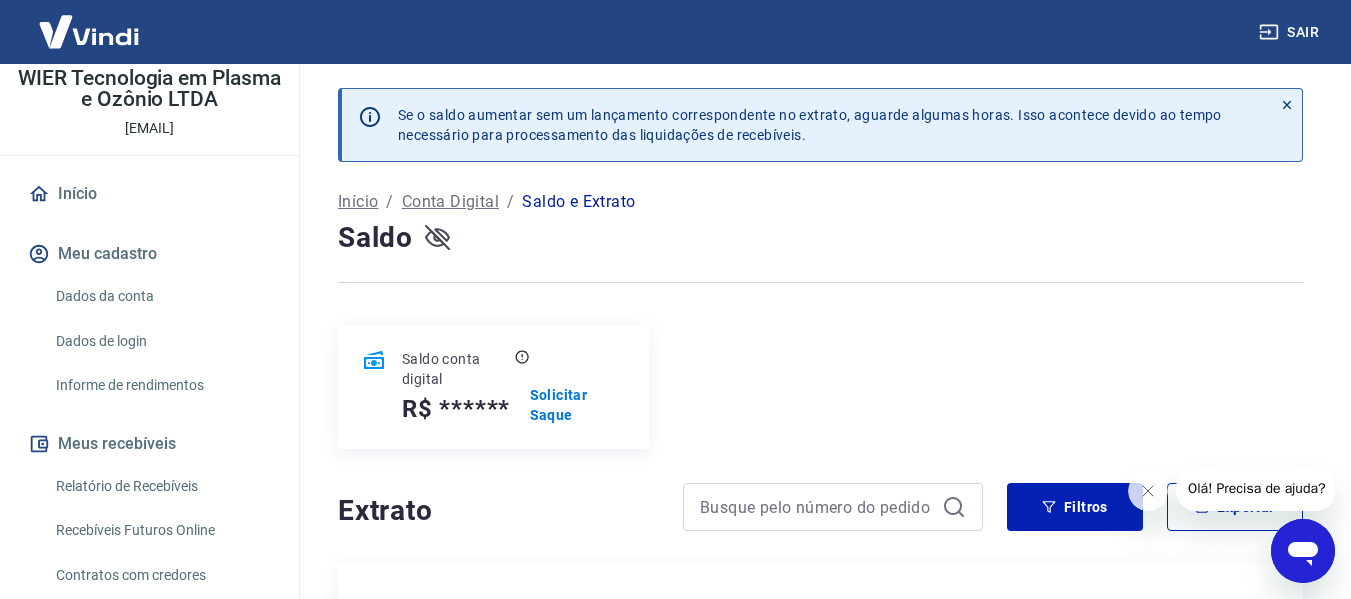 click on "Saldo conta digital R$ ****** Solicitar Saque" at bounding box center (820, 387) 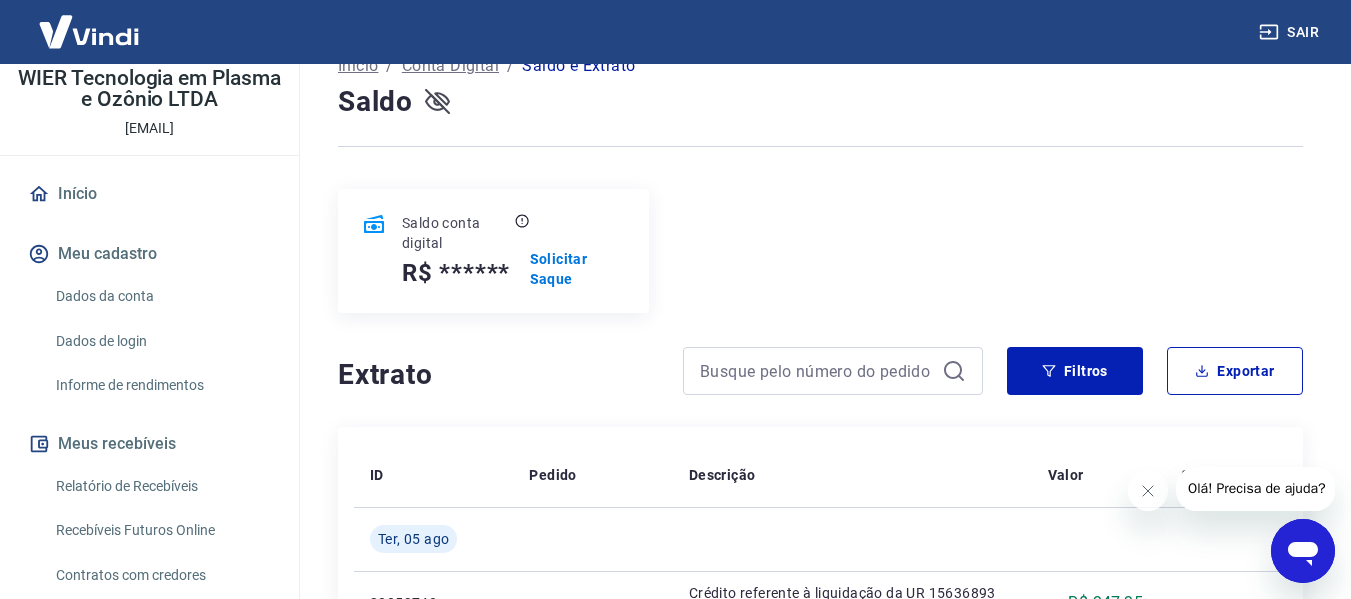 scroll, scrollTop: 100, scrollLeft: 0, axis: vertical 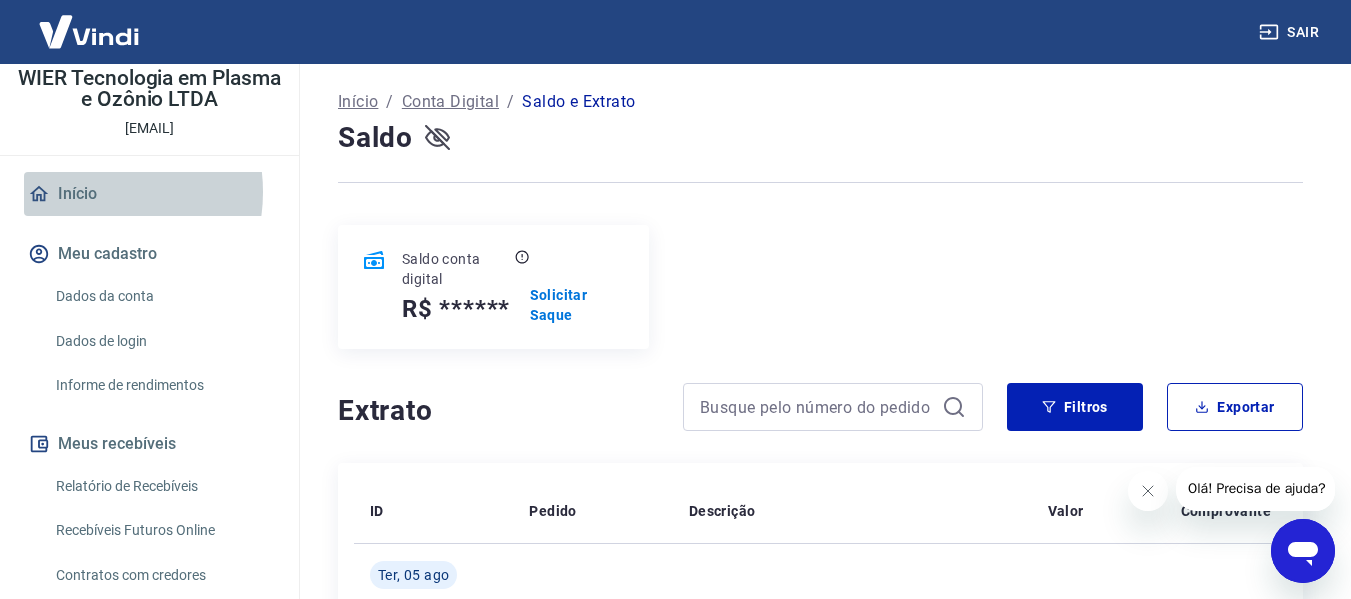click on "Início" at bounding box center (149, 194) 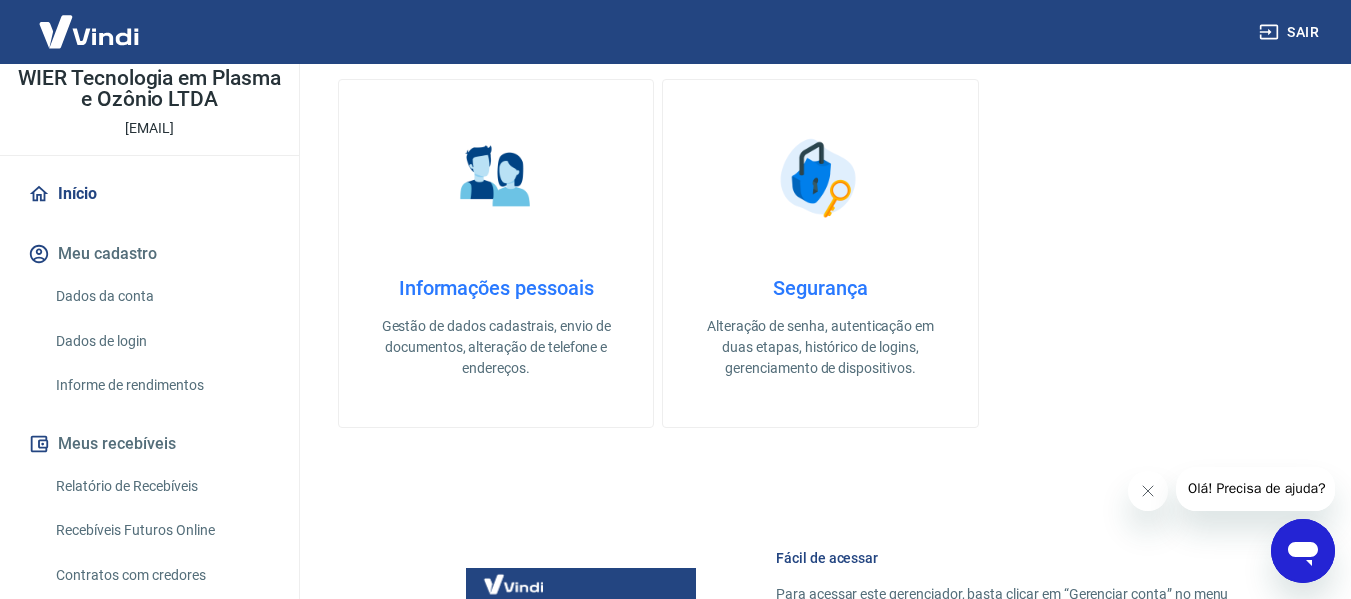scroll, scrollTop: 800, scrollLeft: 0, axis: vertical 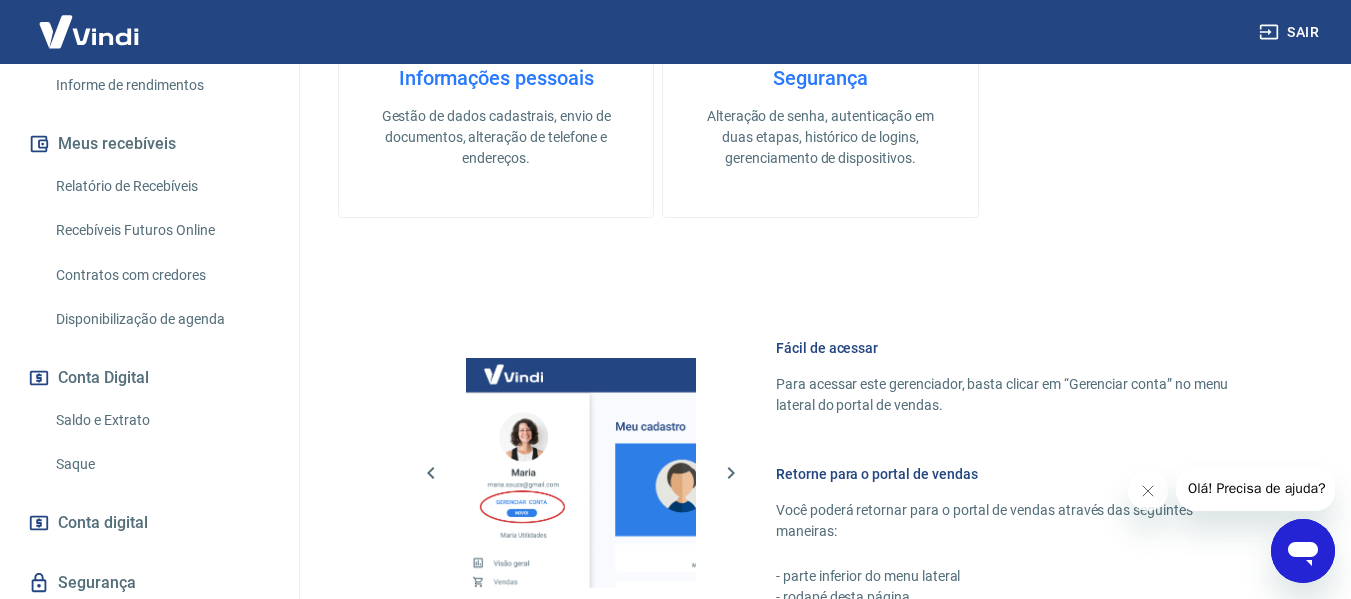 click on "Saldo e Extrato" at bounding box center (161, 420) 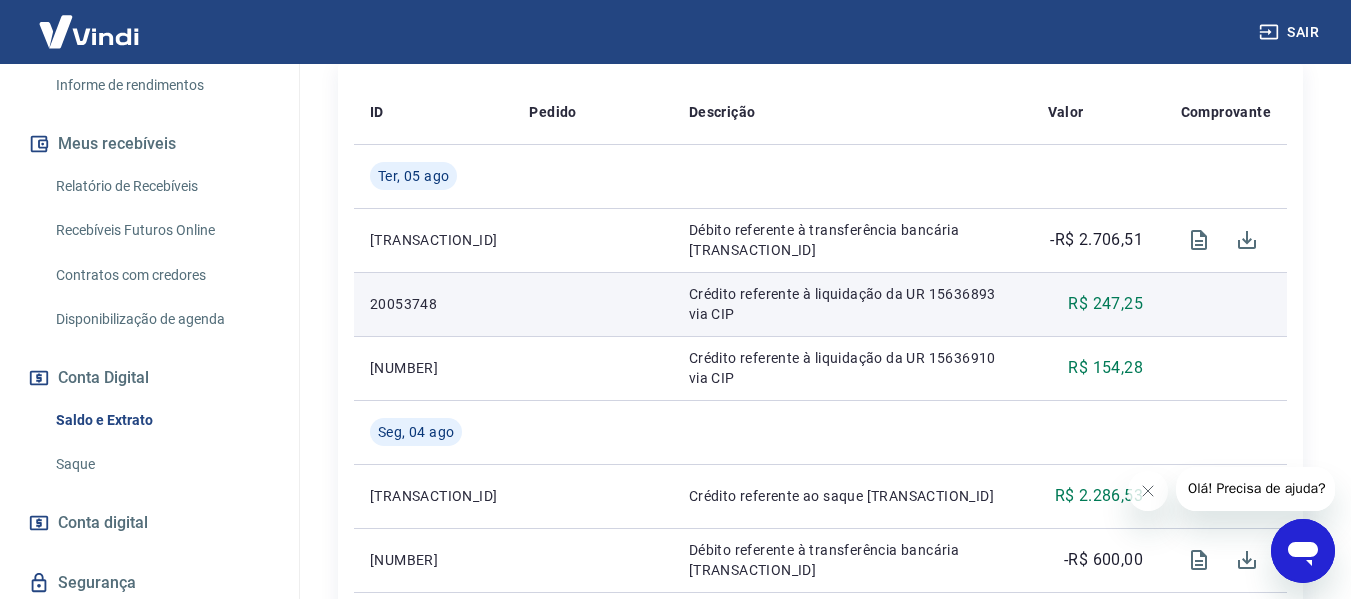 scroll, scrollTop: 500, scrollLeft: 0, axis: vertical 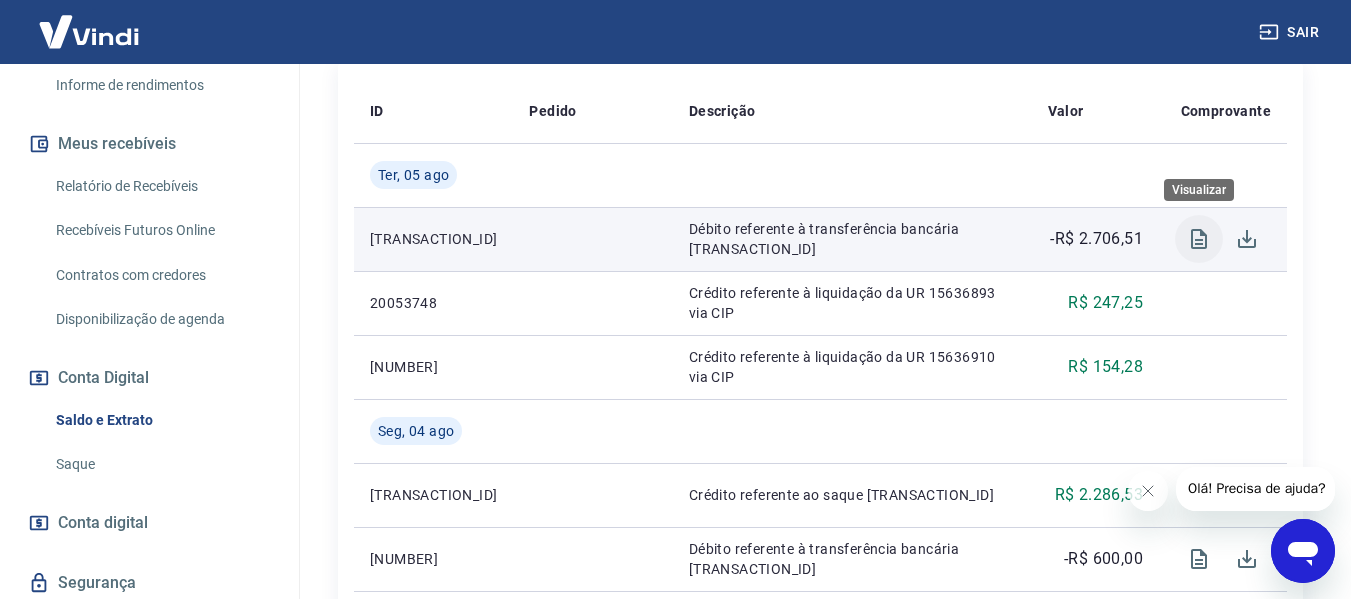 click 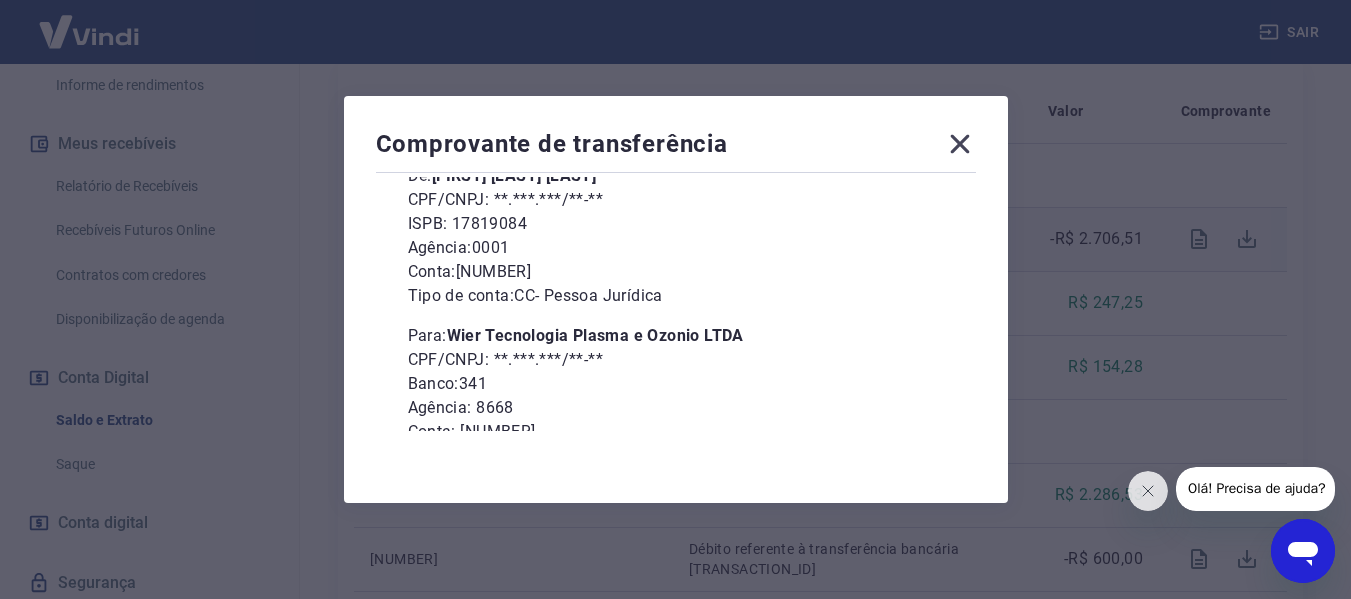 scroll, scrollTop: 281, scrollLeft: 0, axis: vertical 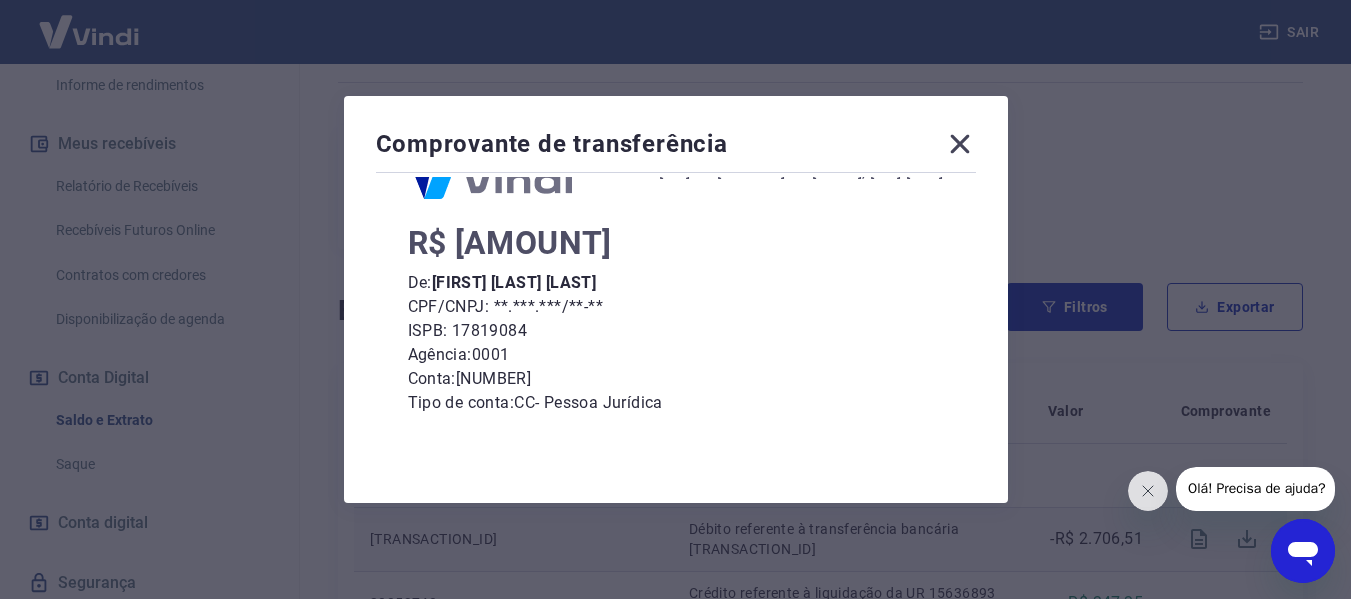 click 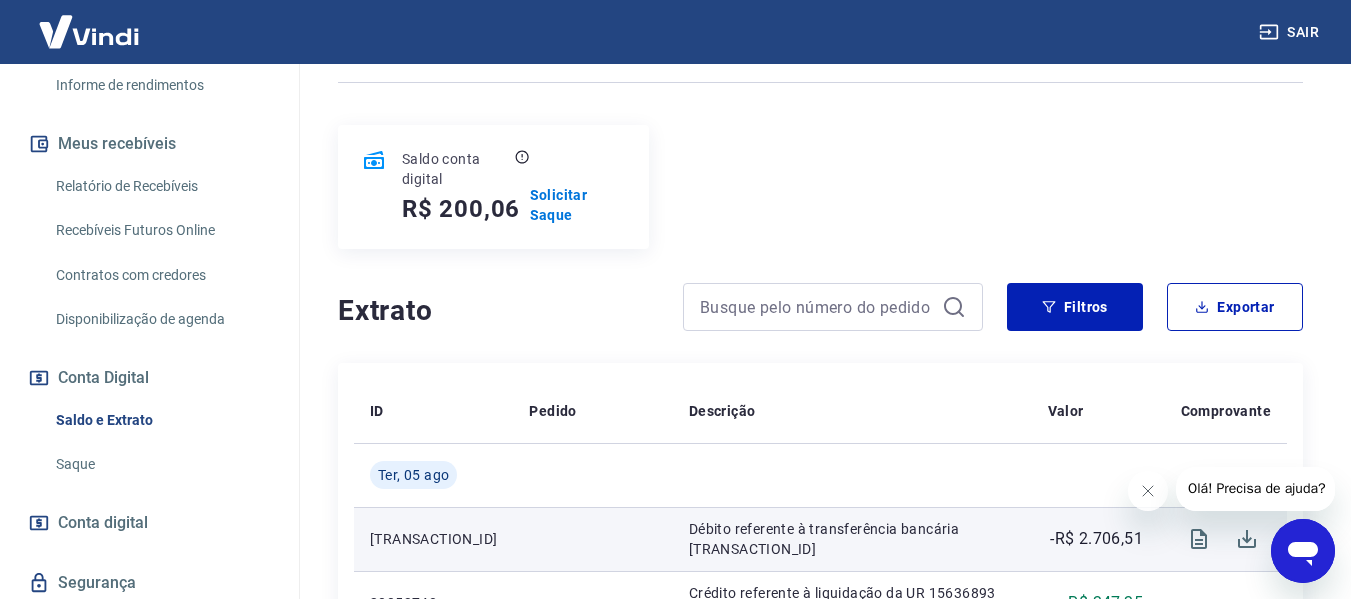 click on "Saldo conta digital R$ 200,06 Solicitar Saque" at bounding box center (820, 187) 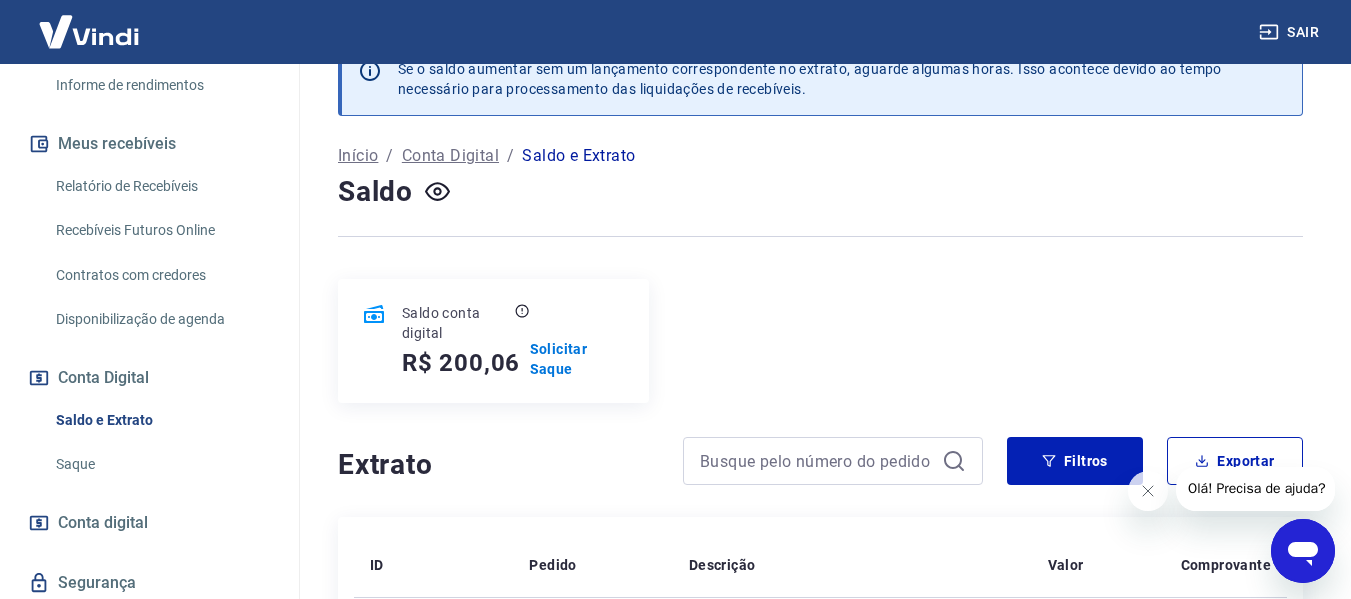 scroll, scrollTop: 0, scrollLeft: 0, axis: both 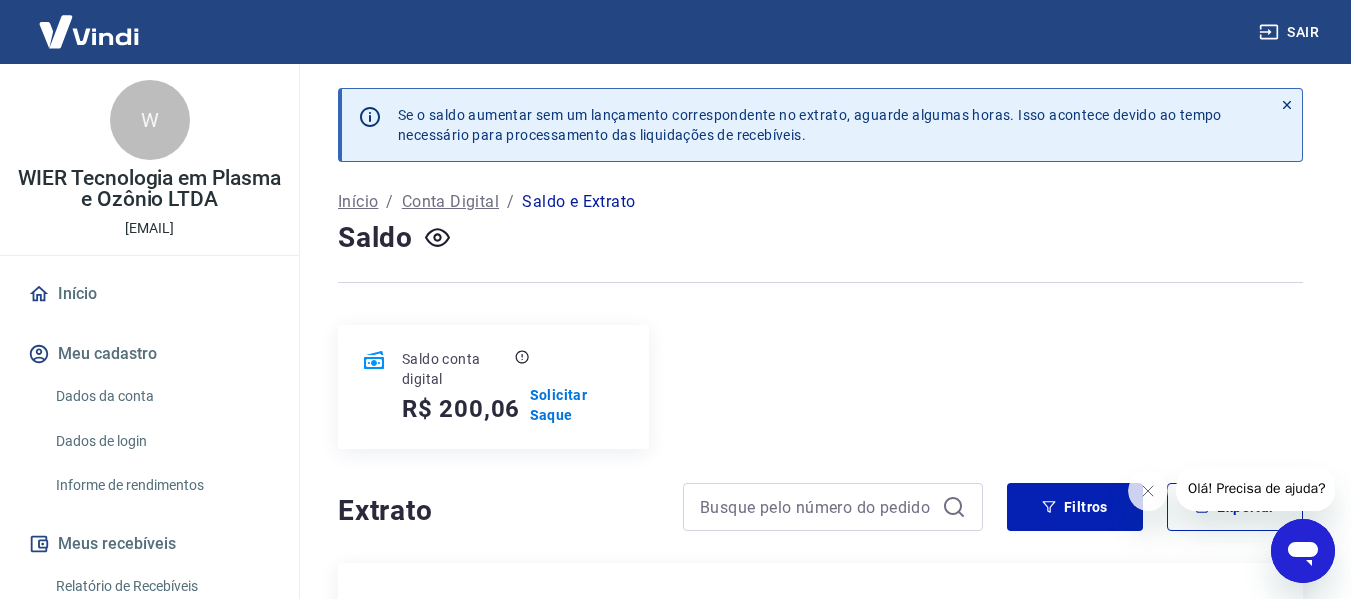 click on "W" at bounding box center (150, 120) 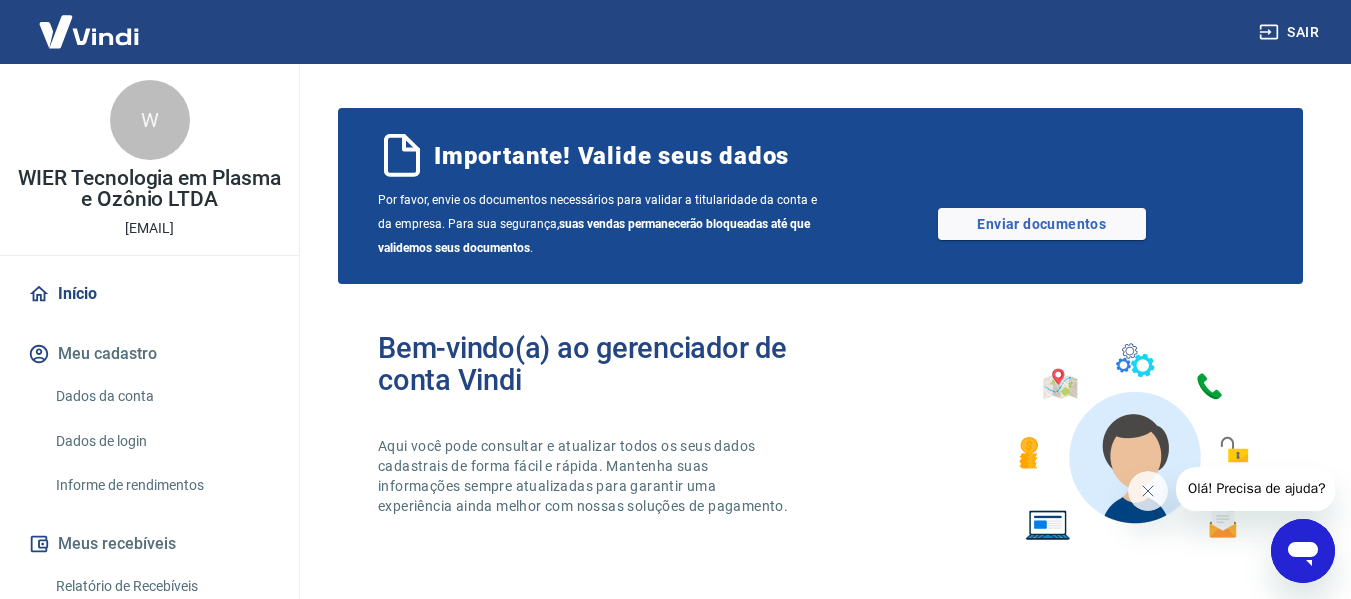 click on "Sair" at bounding box center (1291, 32) 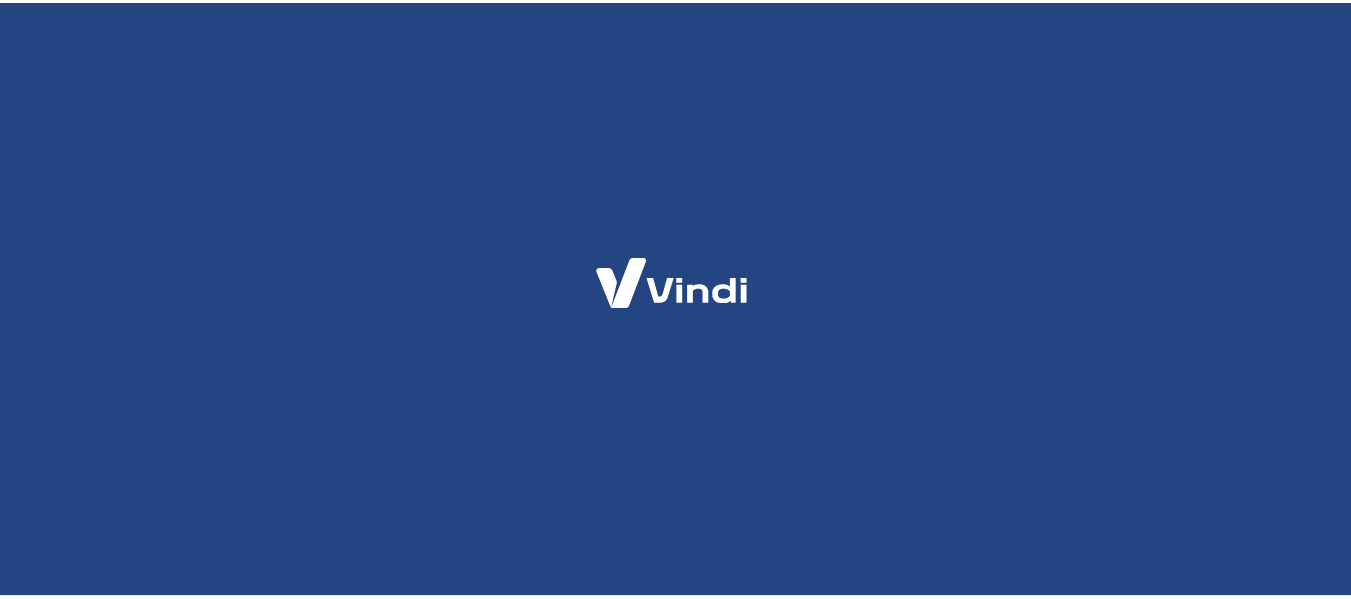 scroll, scrollTop: 0, scrollLeft: 0, axis: both 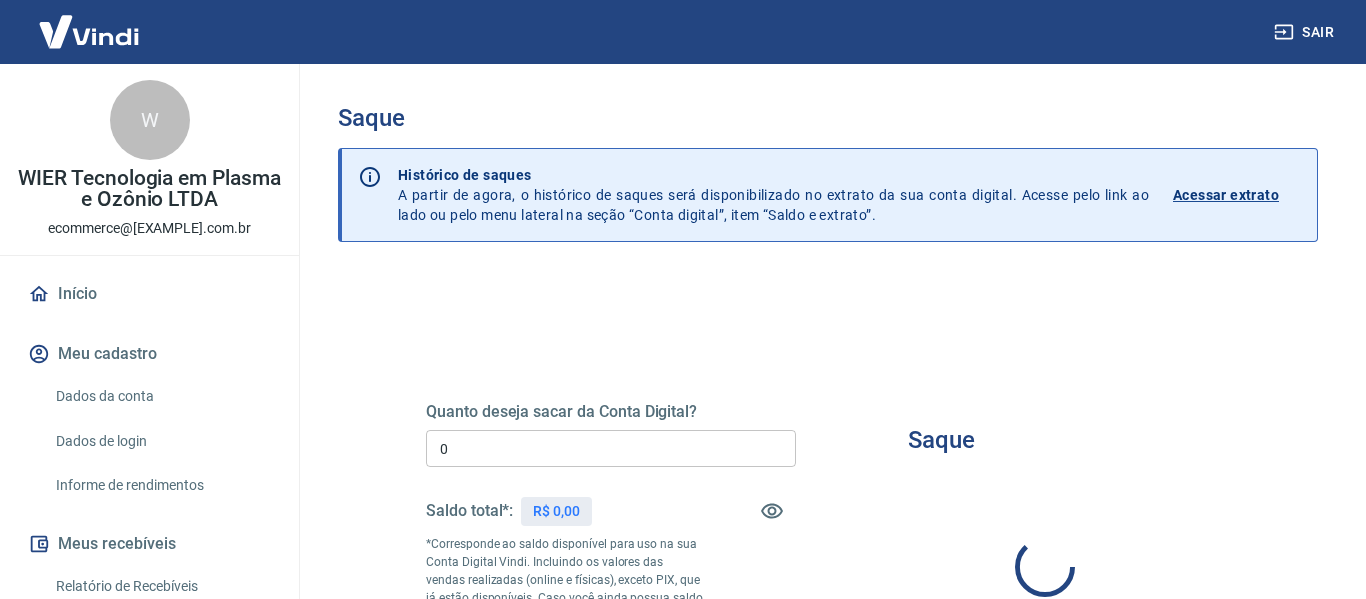 type on "R$ 0,00" 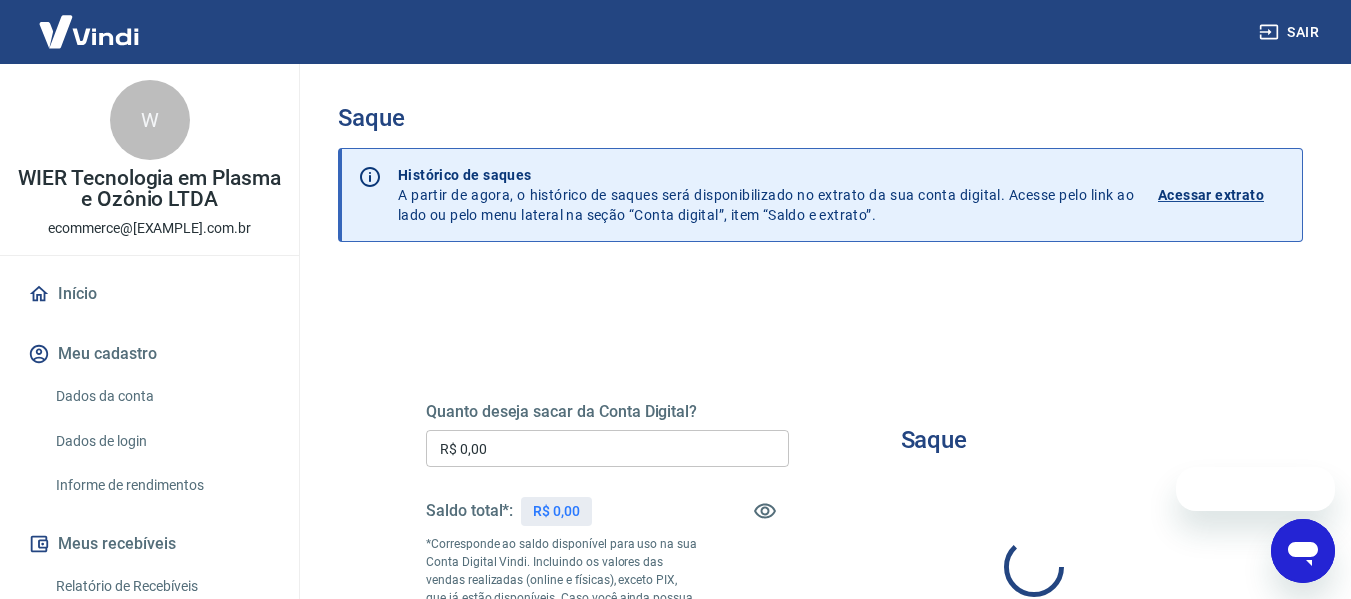 scroll, scrollTop: 0, scrollLeft: 0, axis: both 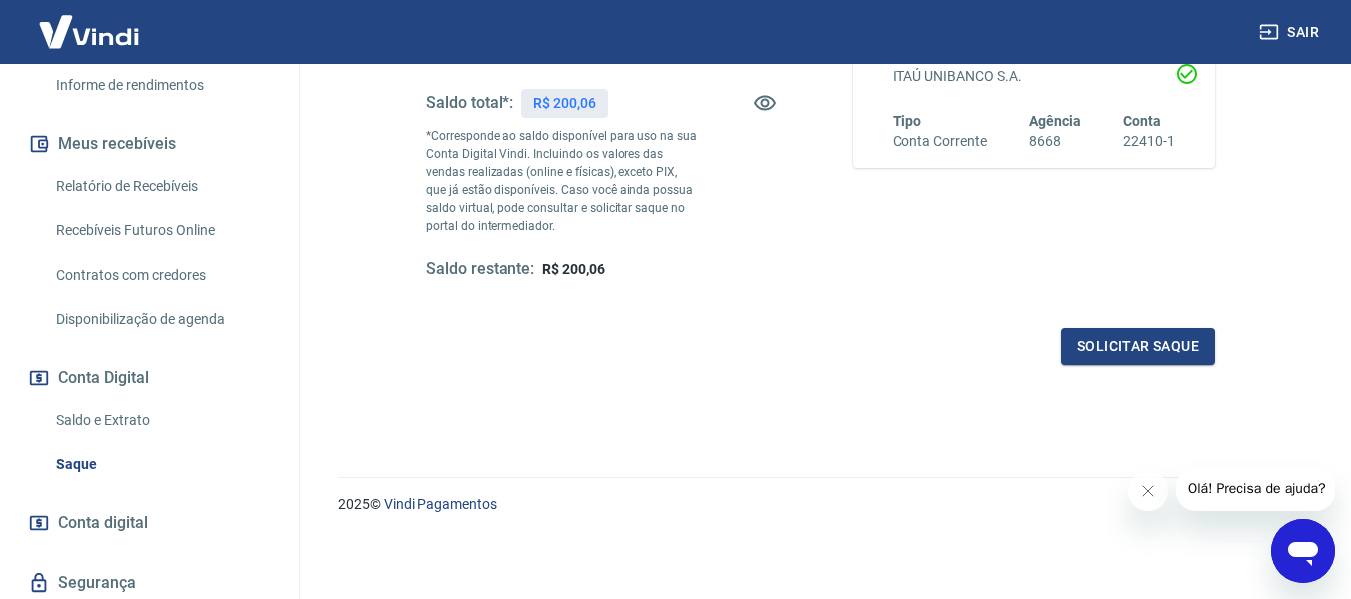 click on "Saldo e Extrato" at bounding box center [161, 420] 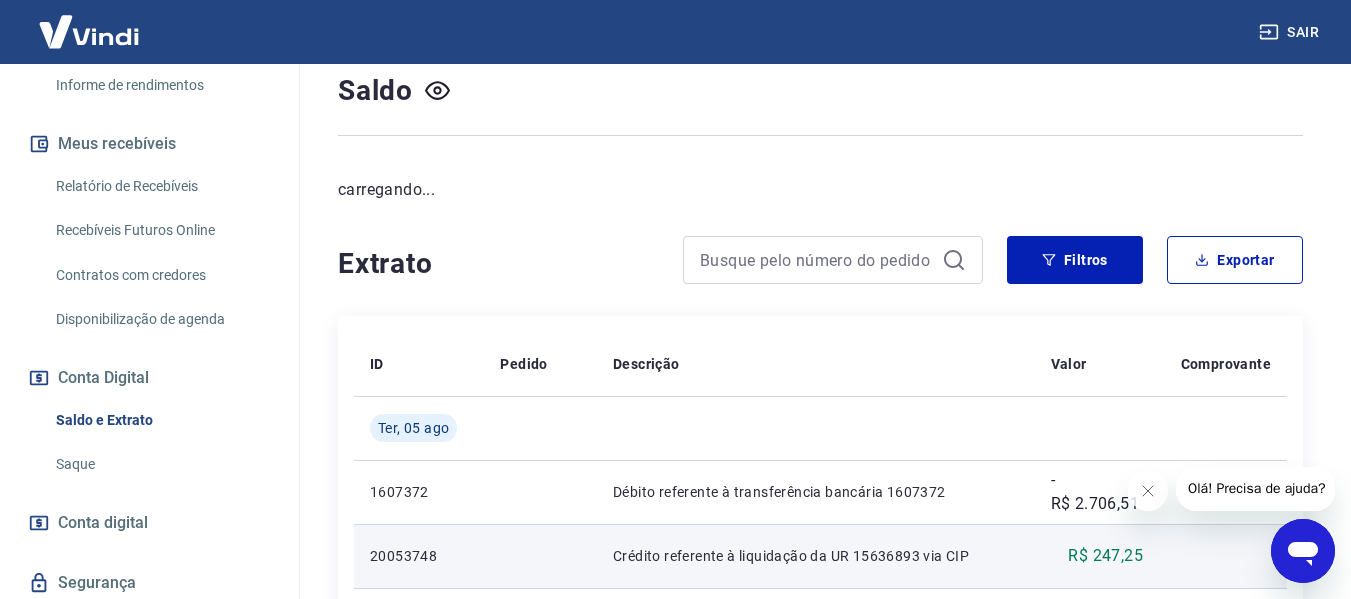 scroll, scrollTop: 300, scrollLeft: 0, axis: vertical 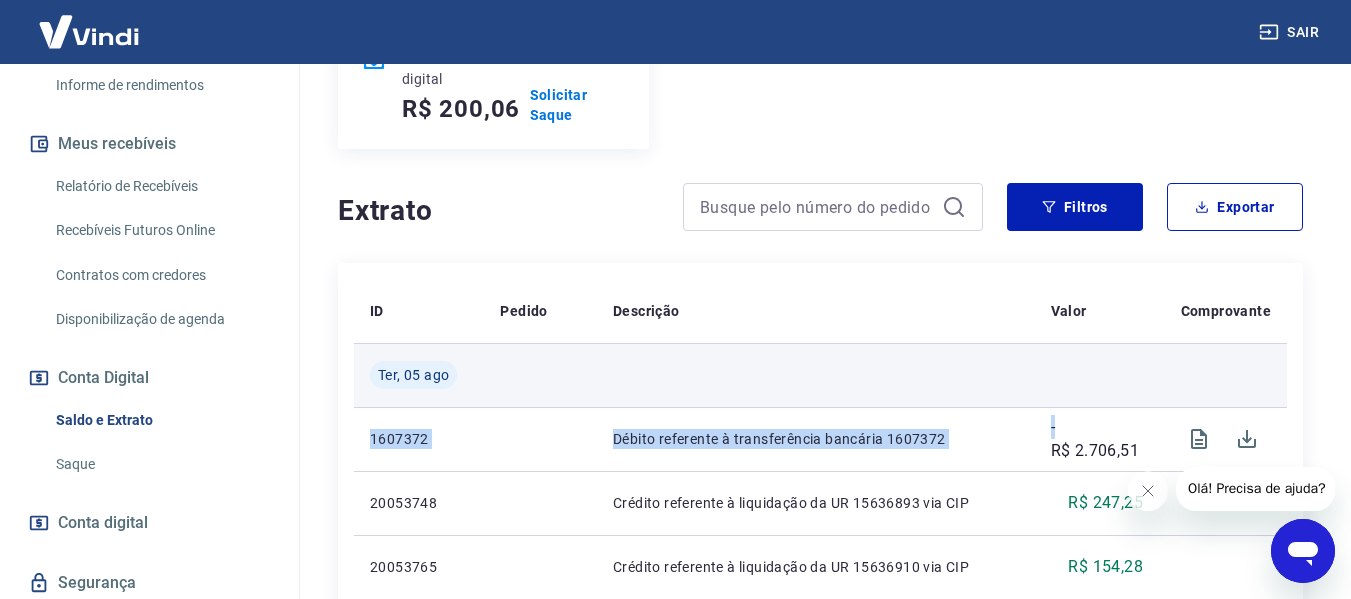 drag, startPoint x: 1037, startPoint y: 350, endPoint x: 1118, endPoint y: 350, distance: 81 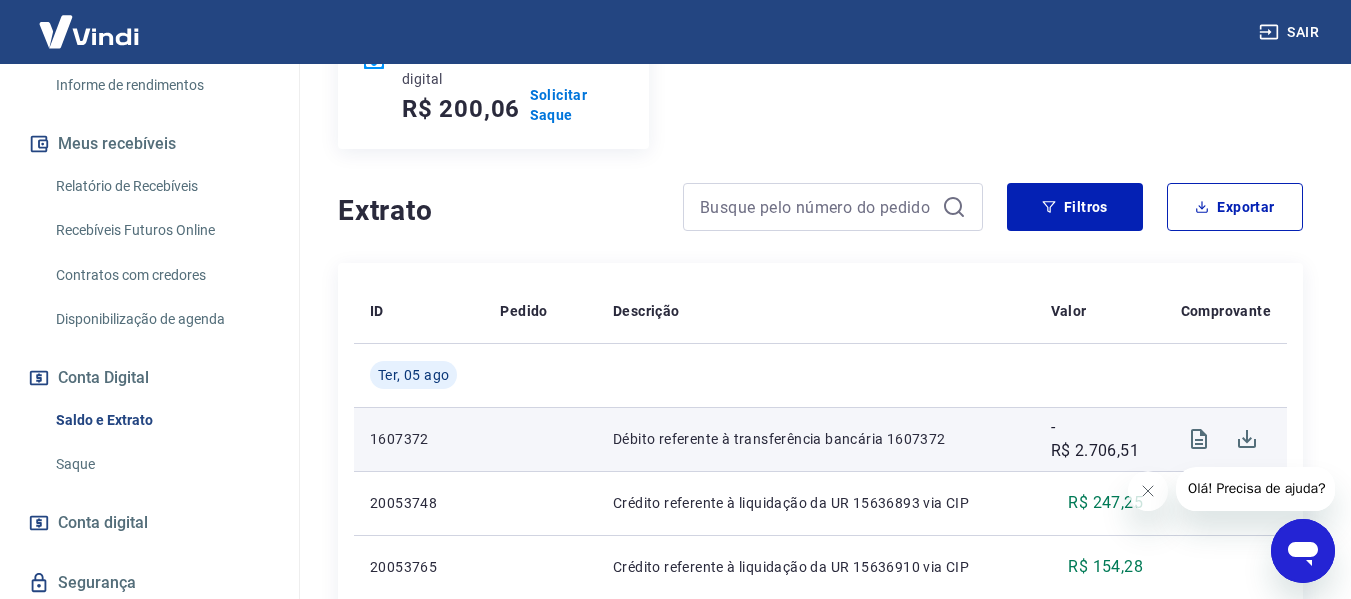 click on "-R$ 2.706,51" at bounding box center (1097, 439) 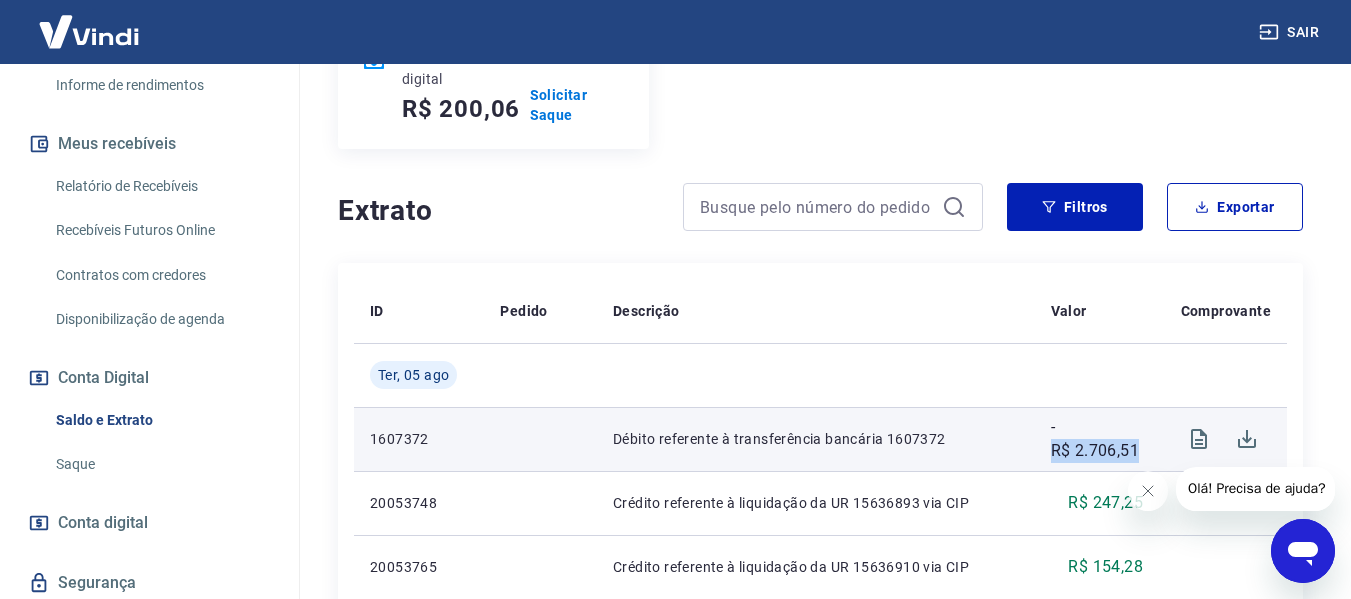 drag, startPoint x: 1147, startPoint y: 444, endPoint x: 1051, endPoint y: 456, distance: 96.74709 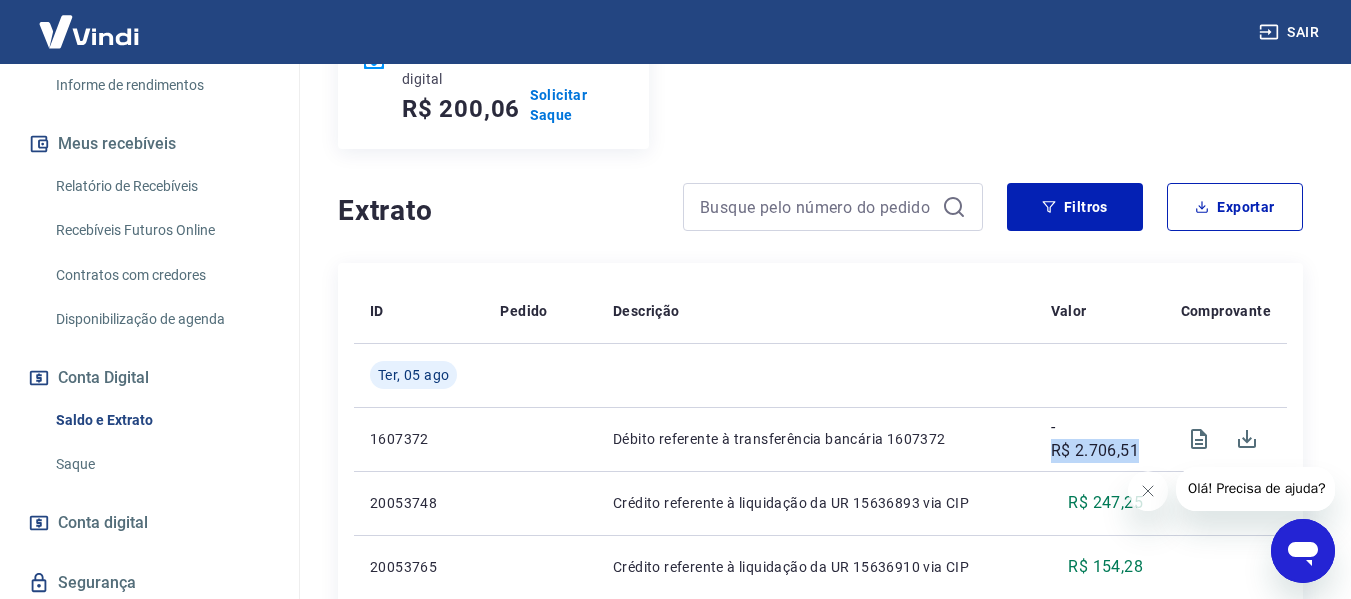 copy on "R$ [AMOUNT]" 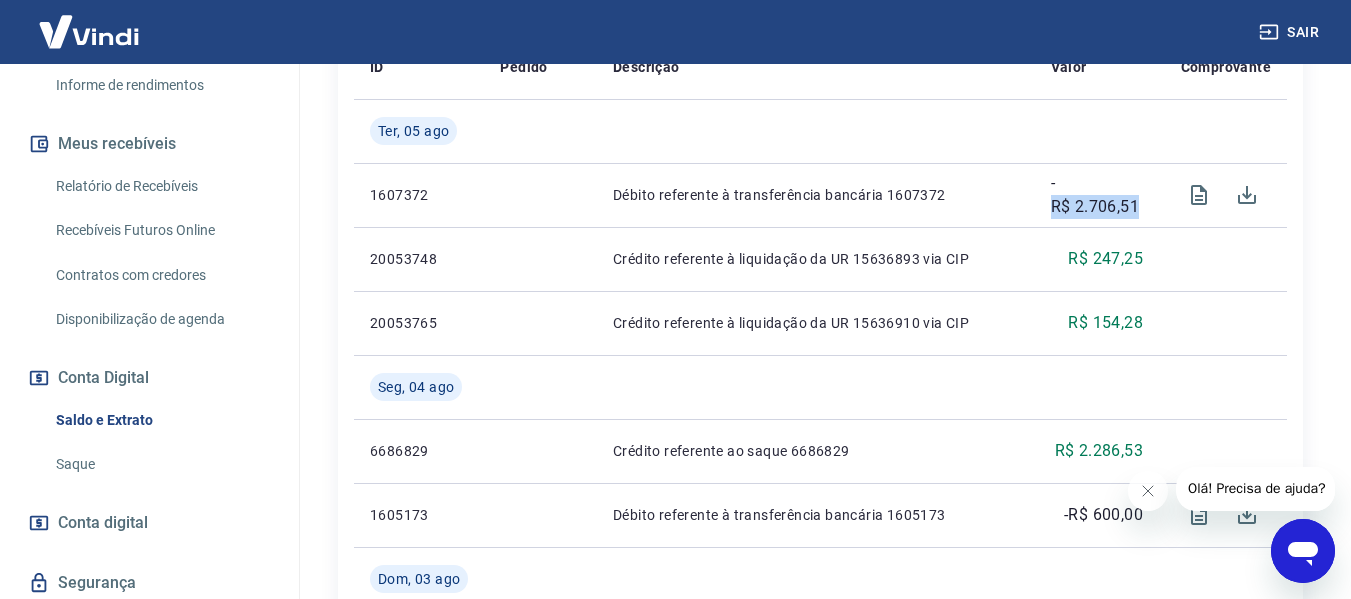 scroll, scrollTop: 400, scrollLeft: 0, axis: vertical 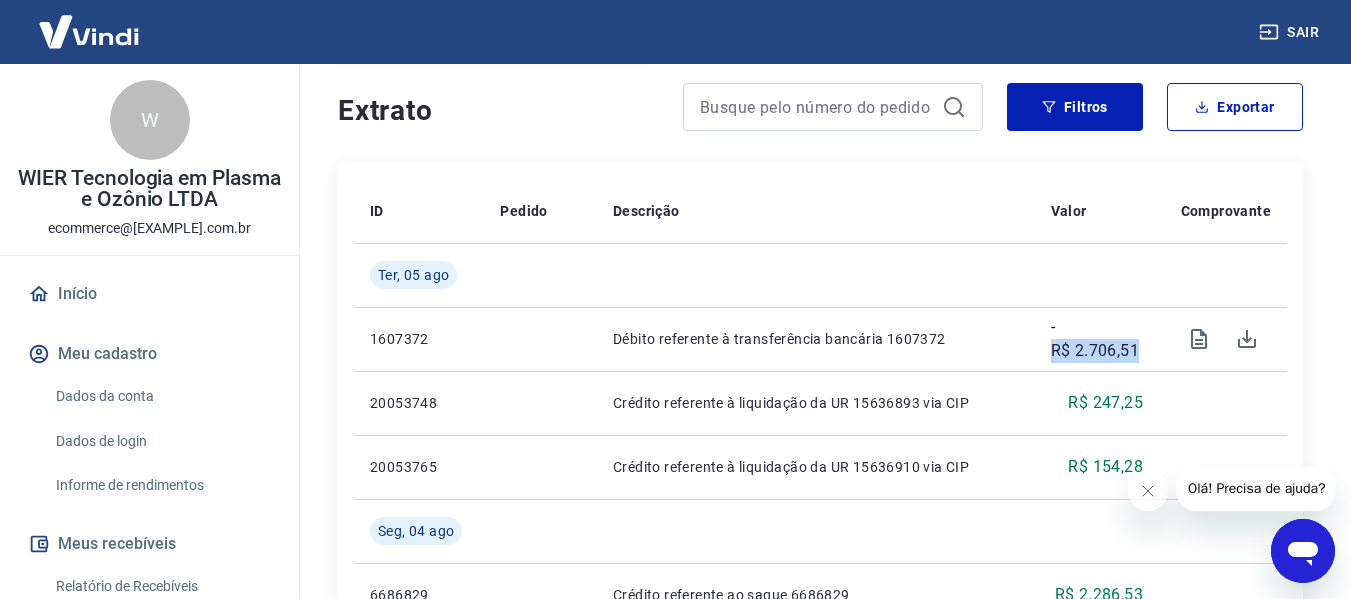 click on "Início" at bounding box center [149, 294] 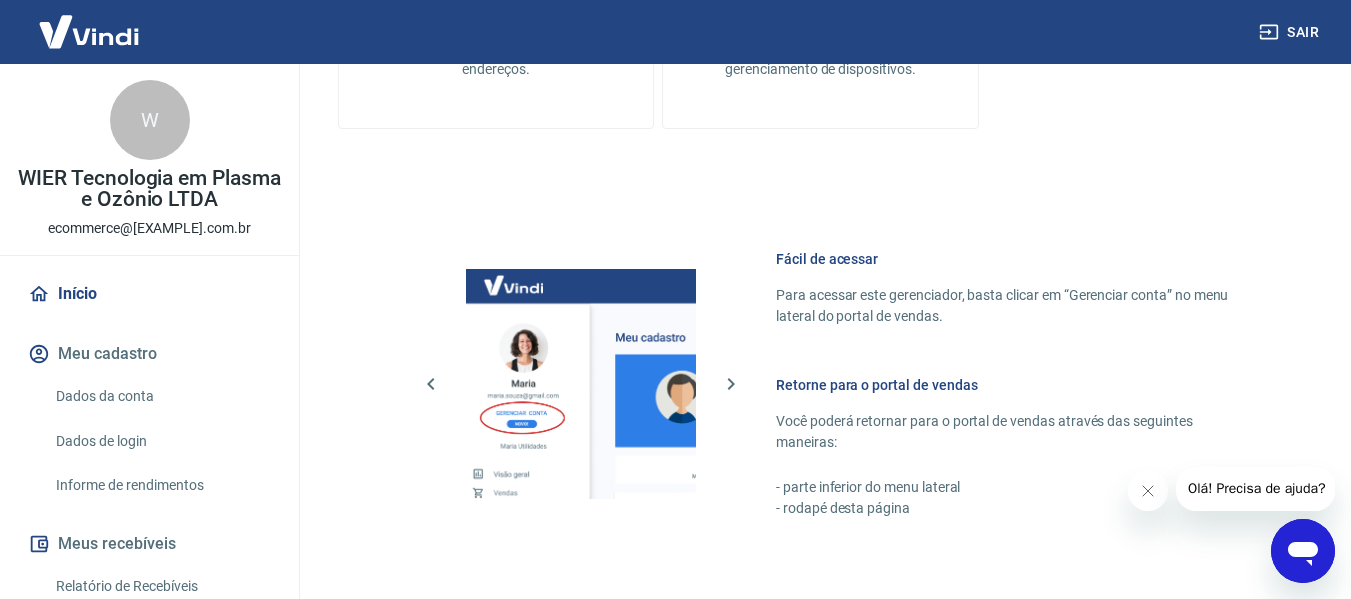 scroll, scrollTop: 900, scrollLeft: 0, axis: vertical 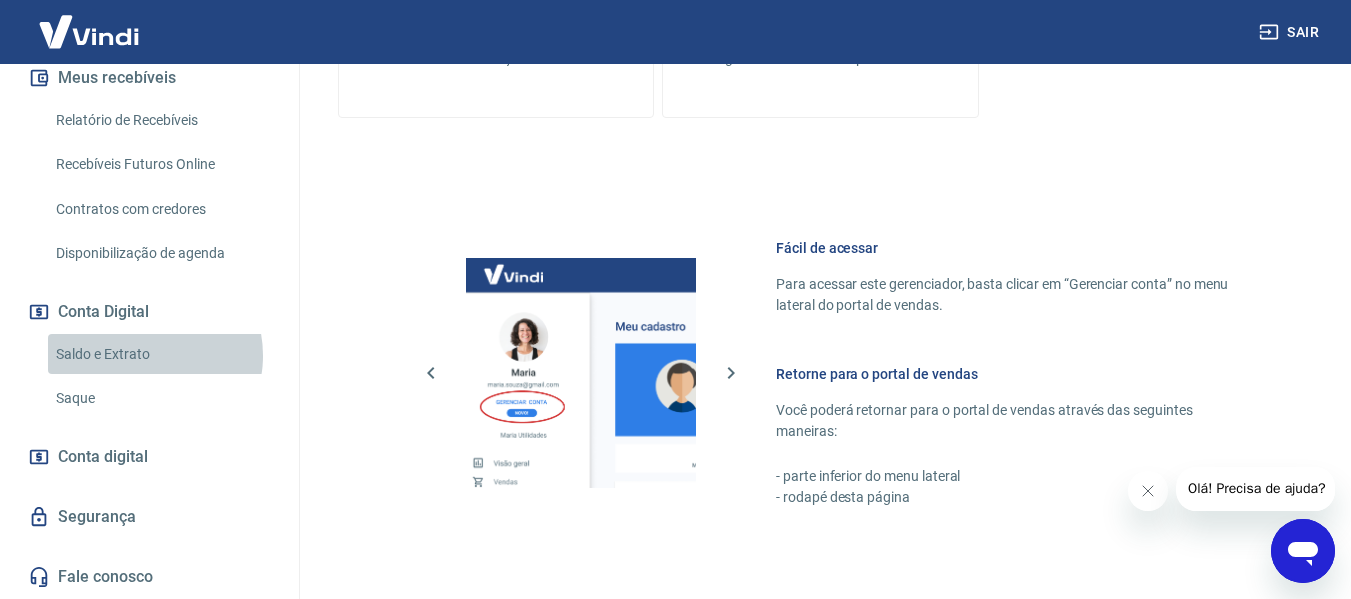 click on "Saldo e Extrato" at bounding box center [161, 354] 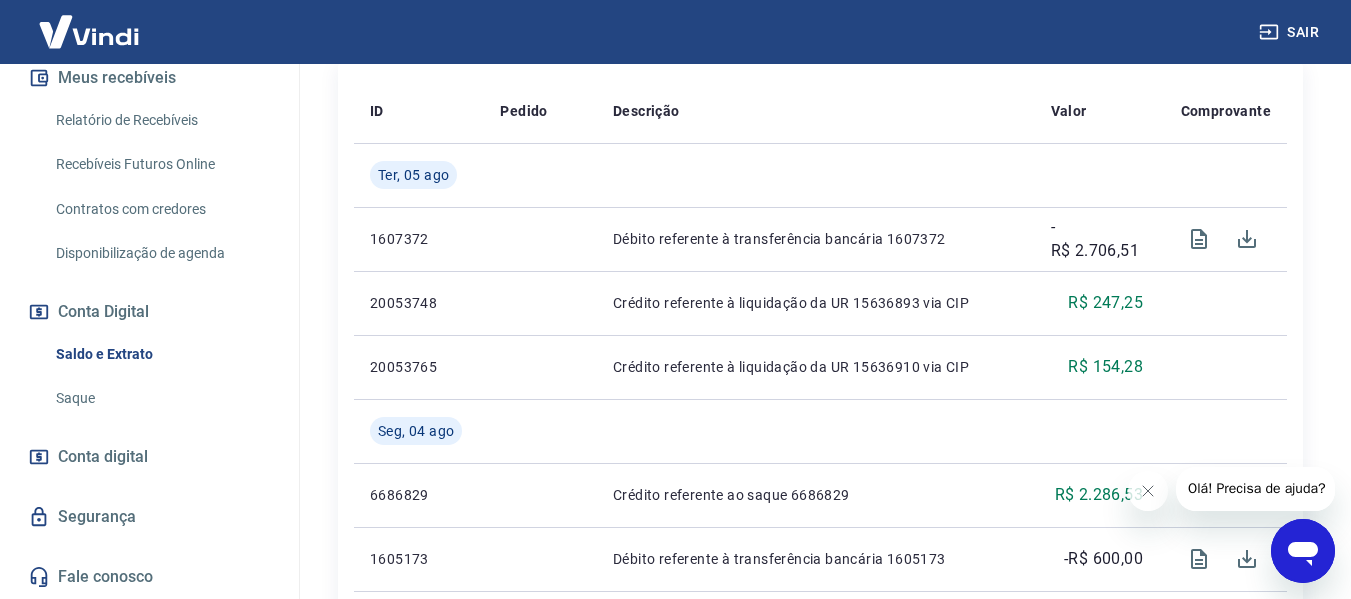 scroll, scrollTop: 300, scrollLeft: 0, axis: vertical 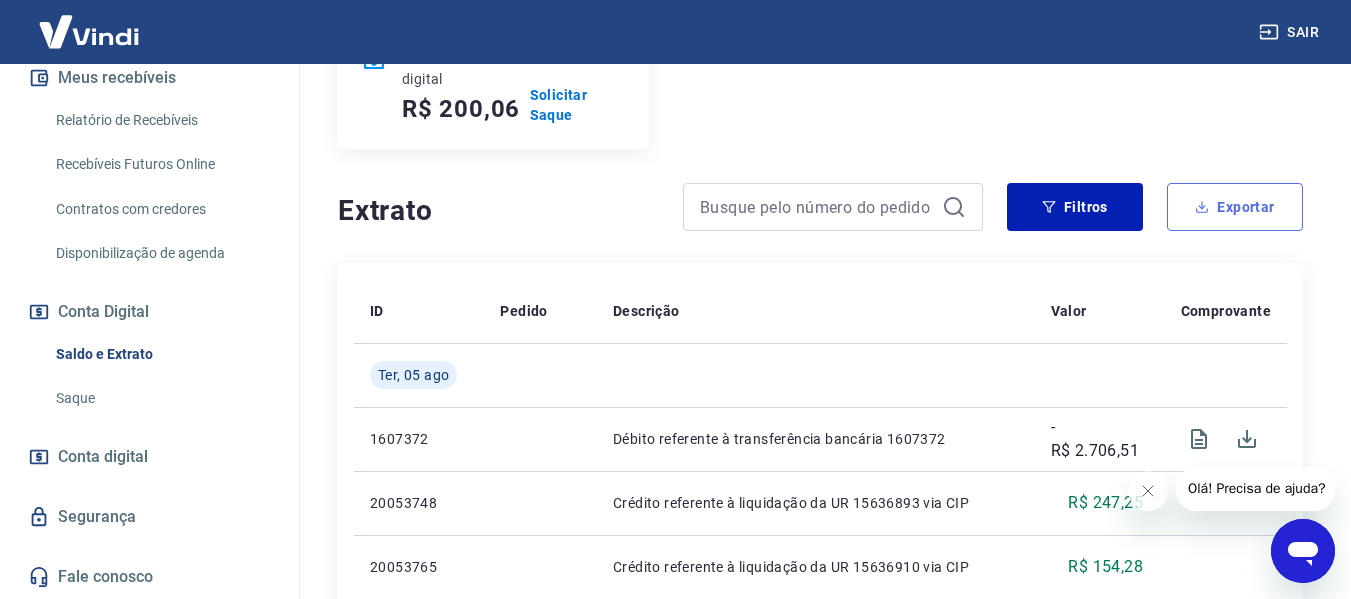 click on "Exportar" at bounding box center (1235, 207) 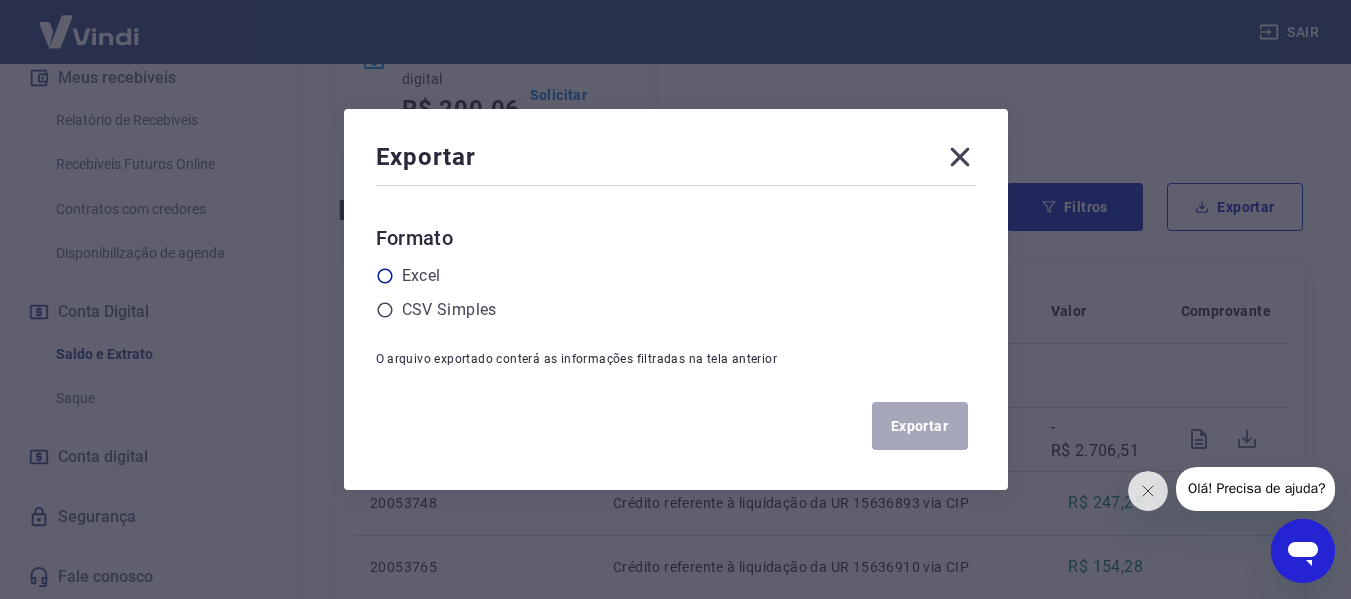 click on "Excel" at bounding box center [421, 276] 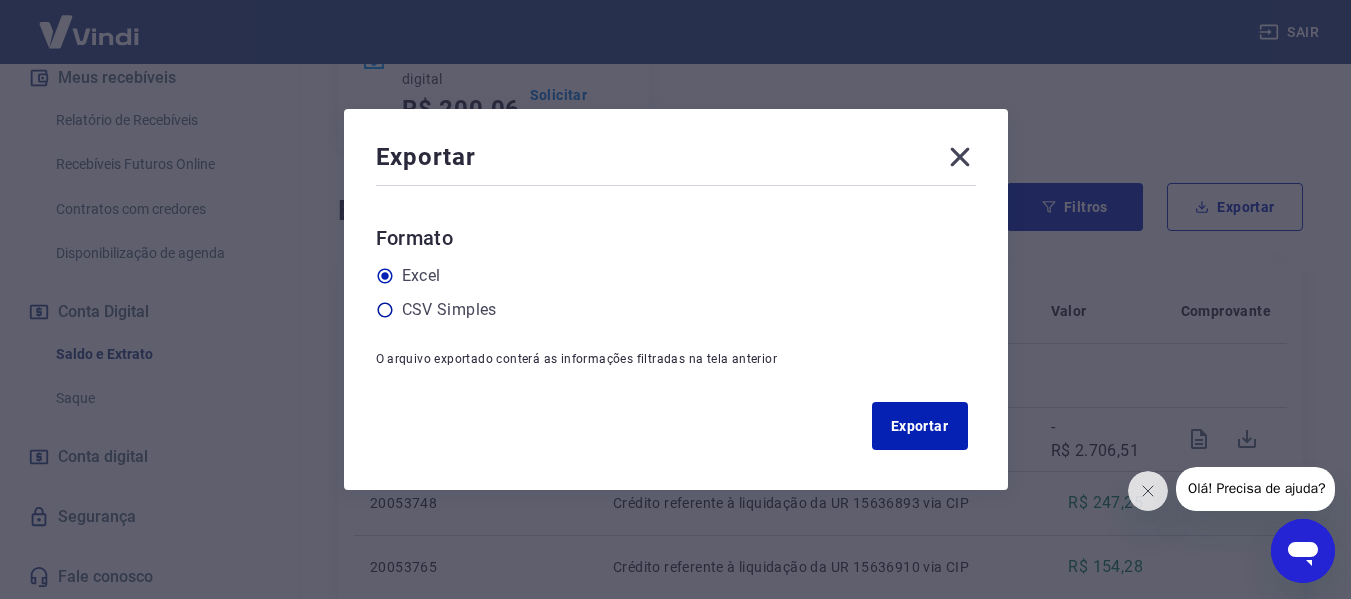 click on "CSV Simples" at bounding box center [449, 310] 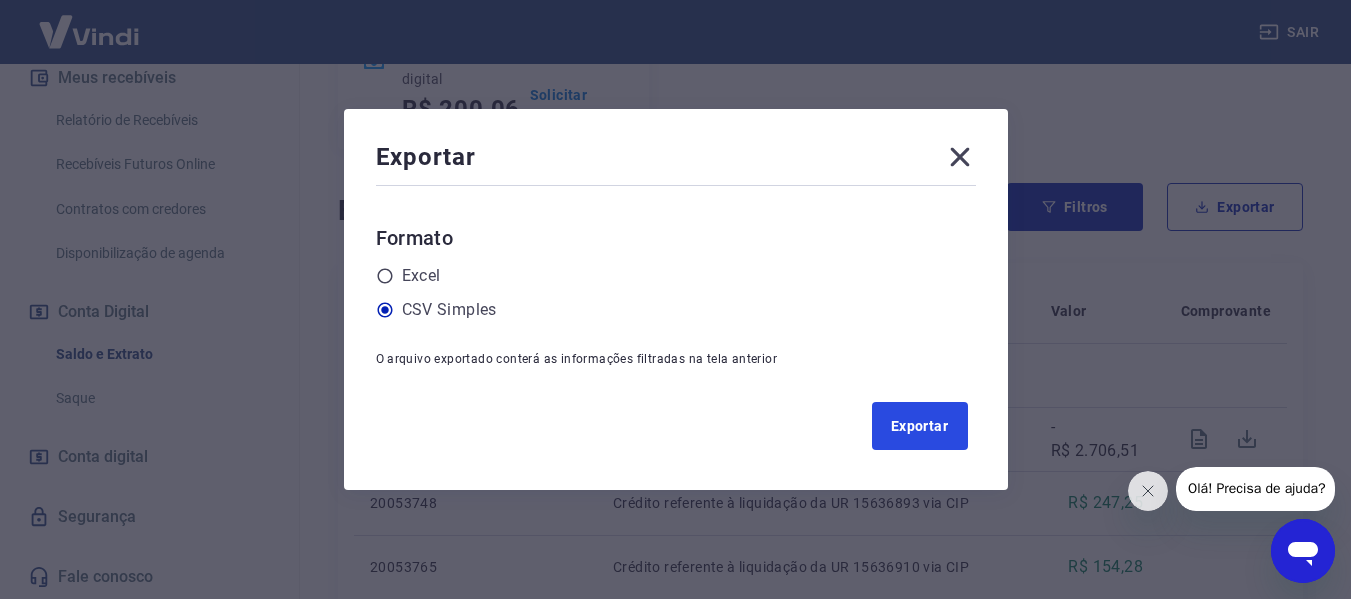 click on "Exportar" at bounding box center [920, 426] 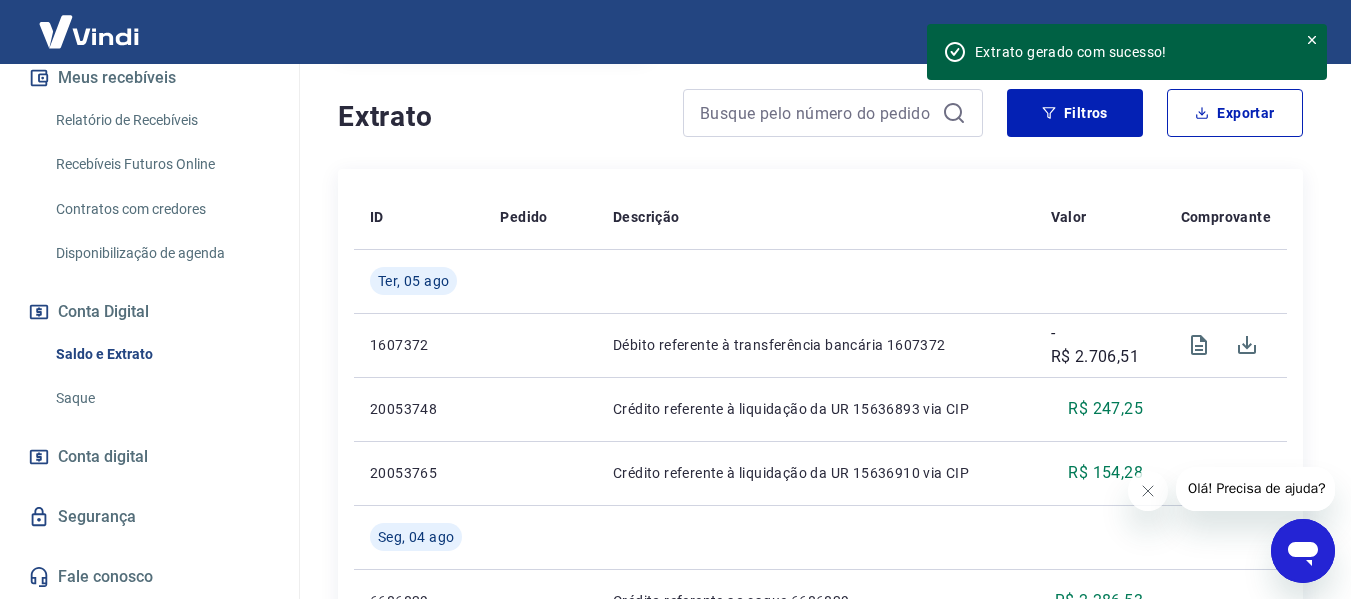 scroll, scrollTop: 300, scrollLeft: 0, axis: vertical 